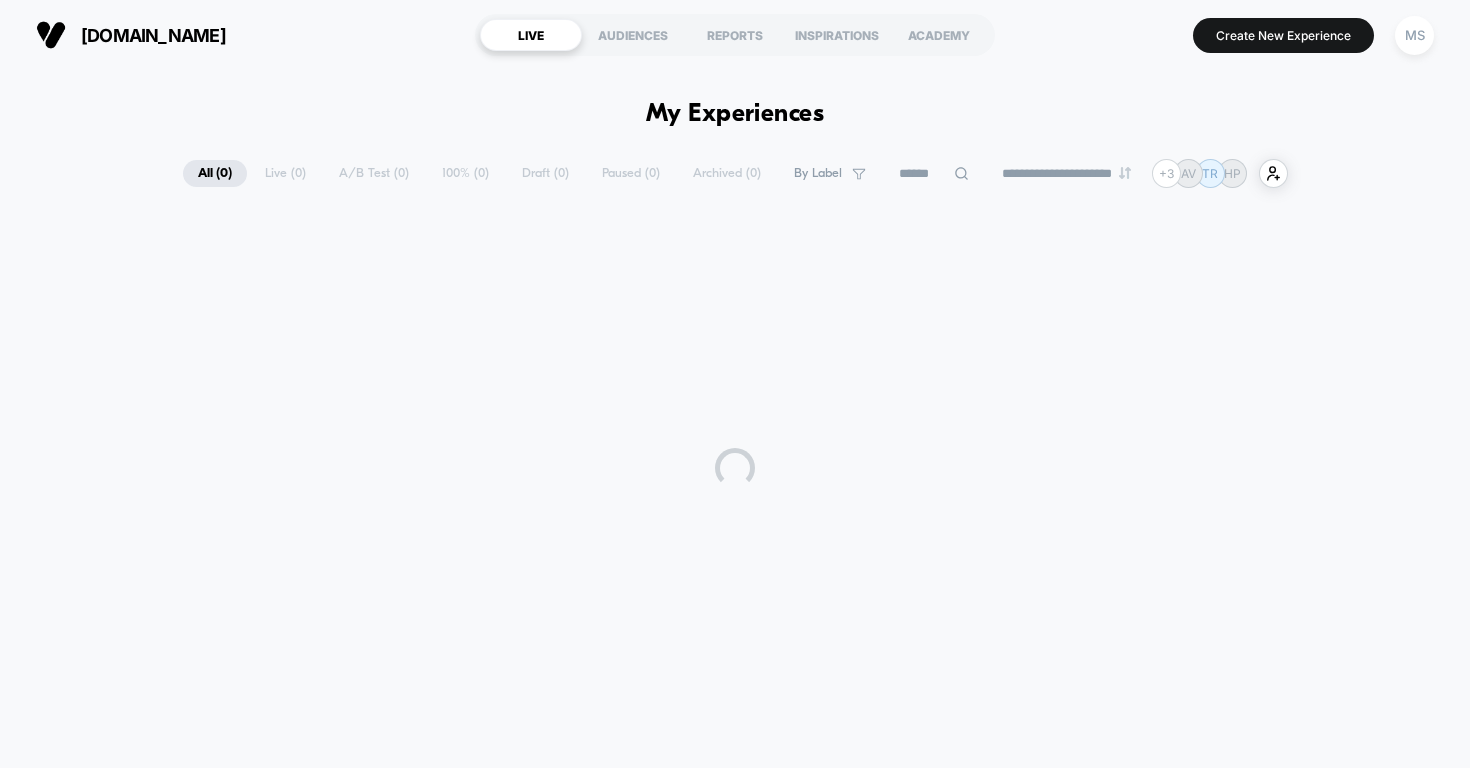 scroll, scrollTop: 0, scrollLeft: 0, axis: both 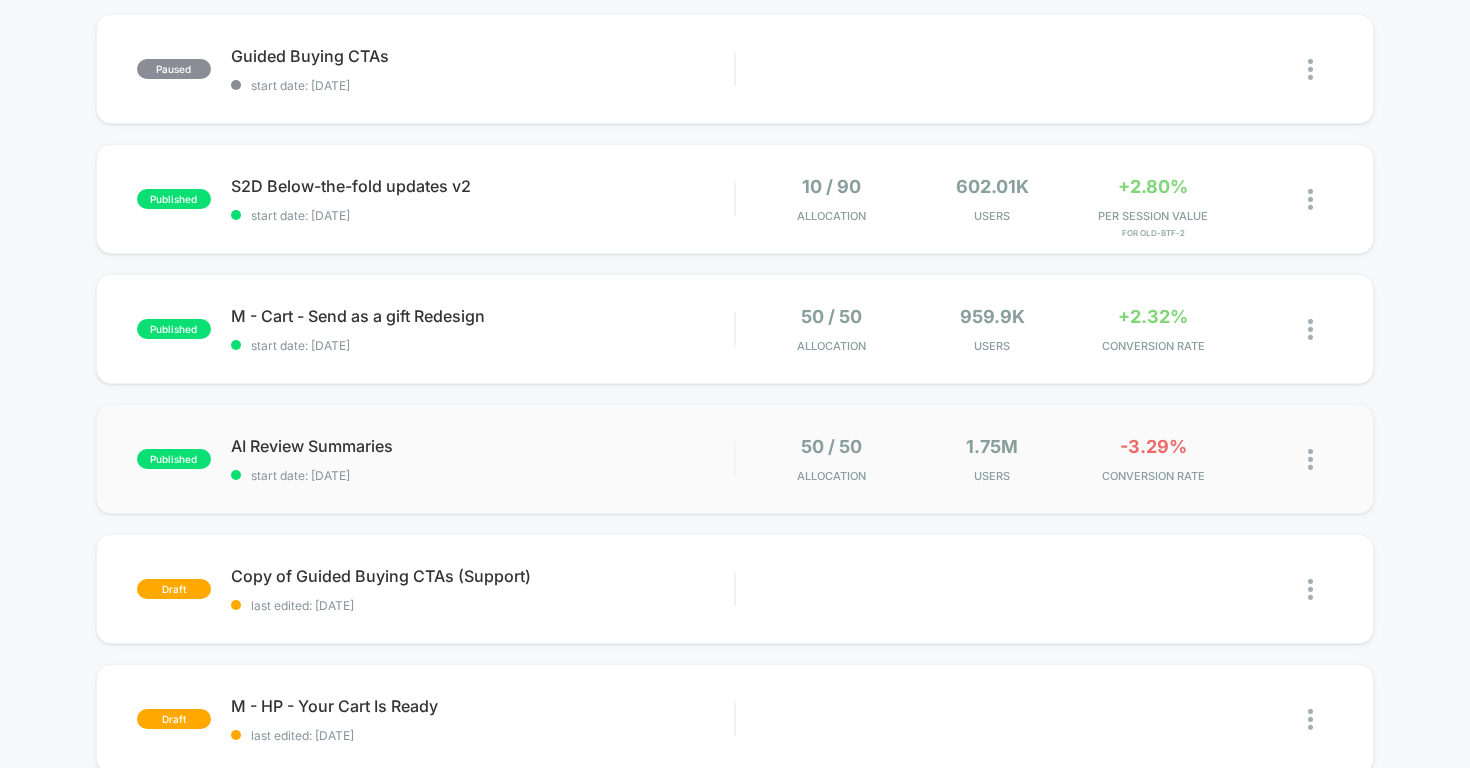 click at bounding box center (1310, 459) 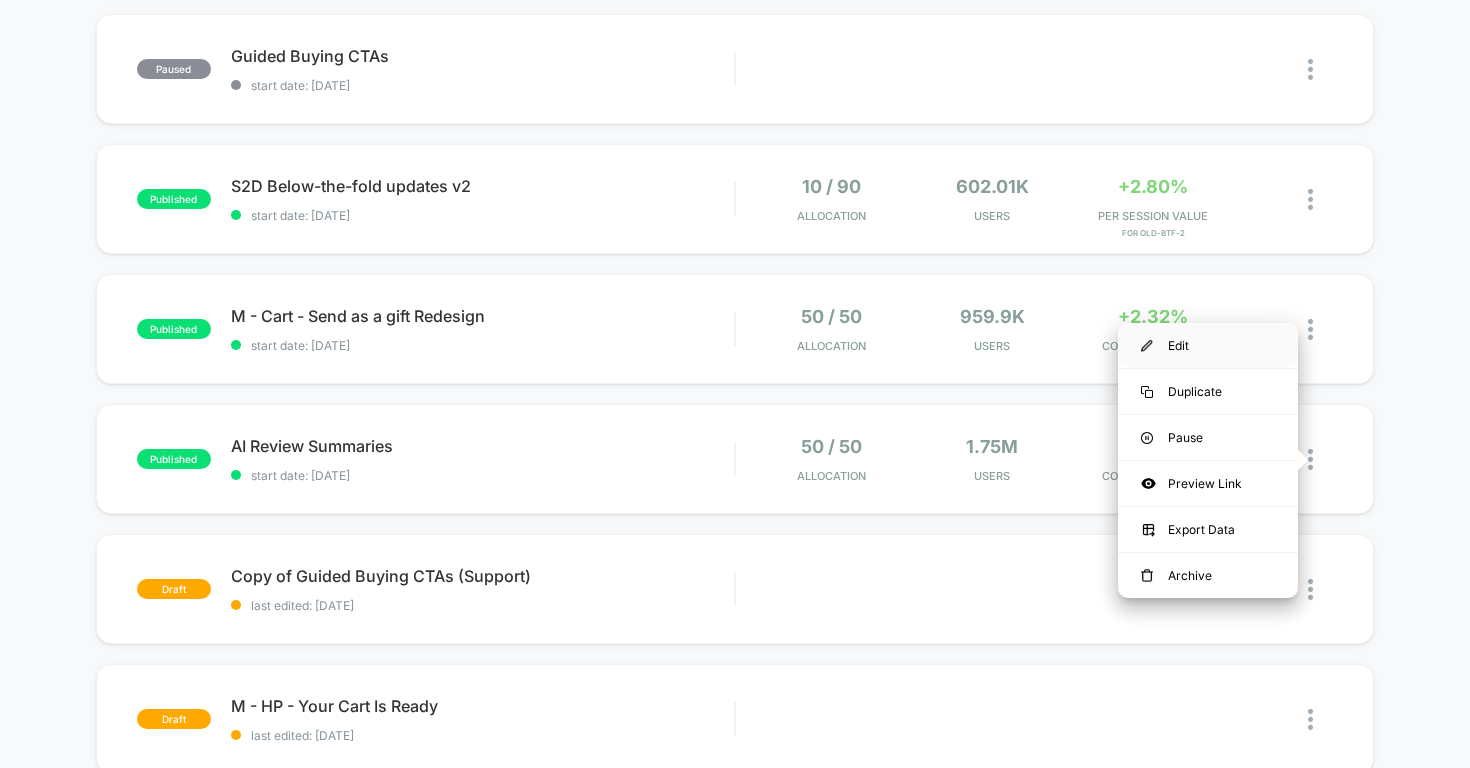 click on "Edit" at bounding box center [1208, 345] 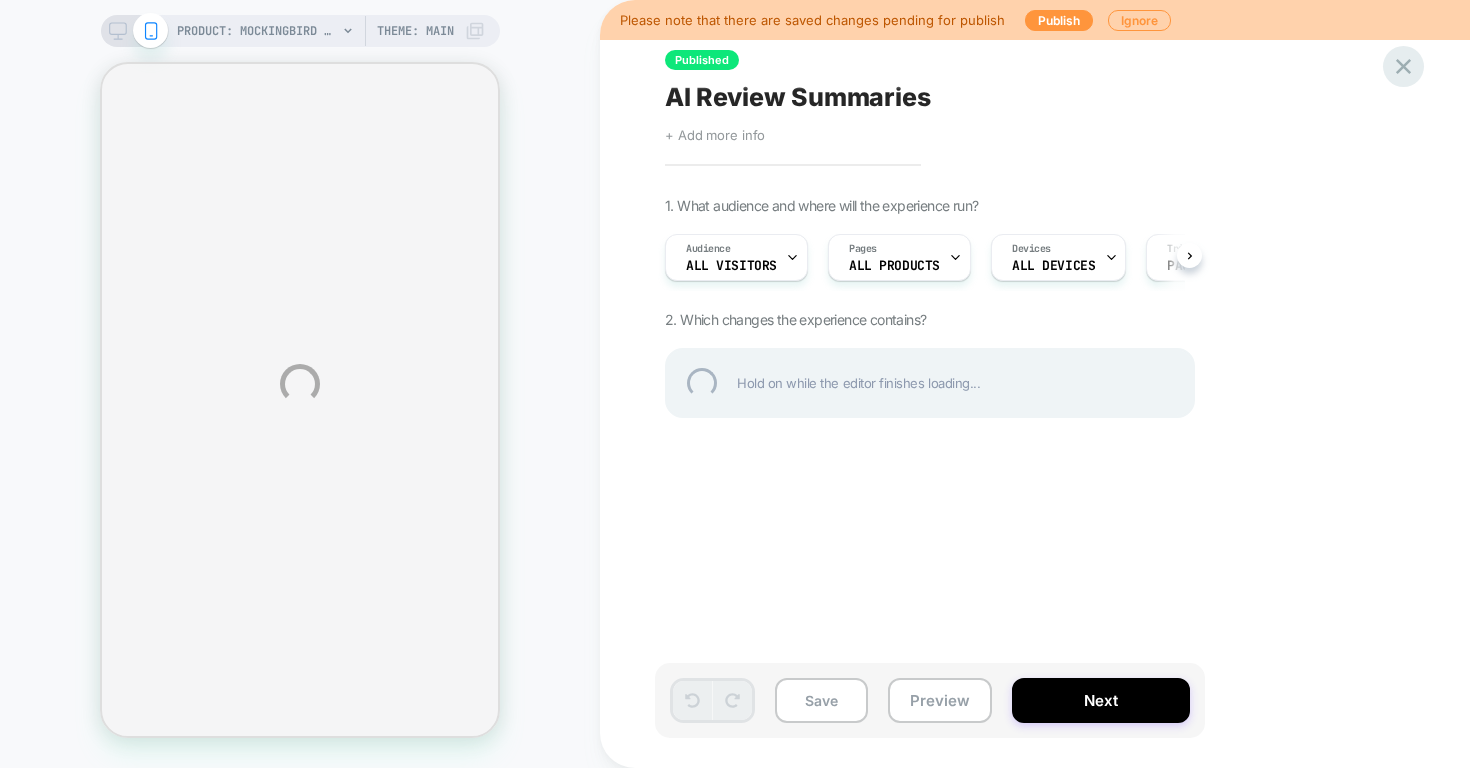 click at bounding box center [1403, 66] 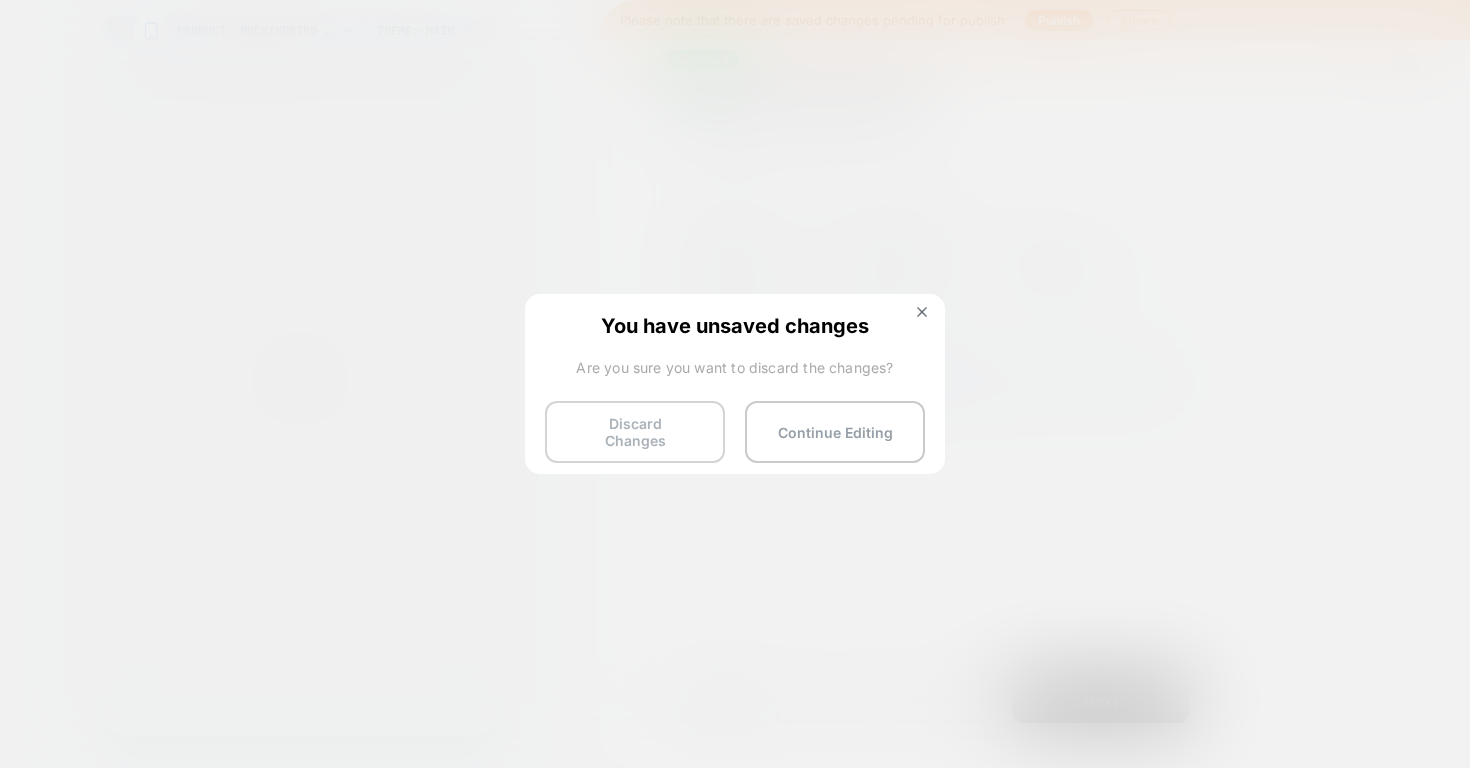 click on "Discard Changes" at bounding box center (635, 432) 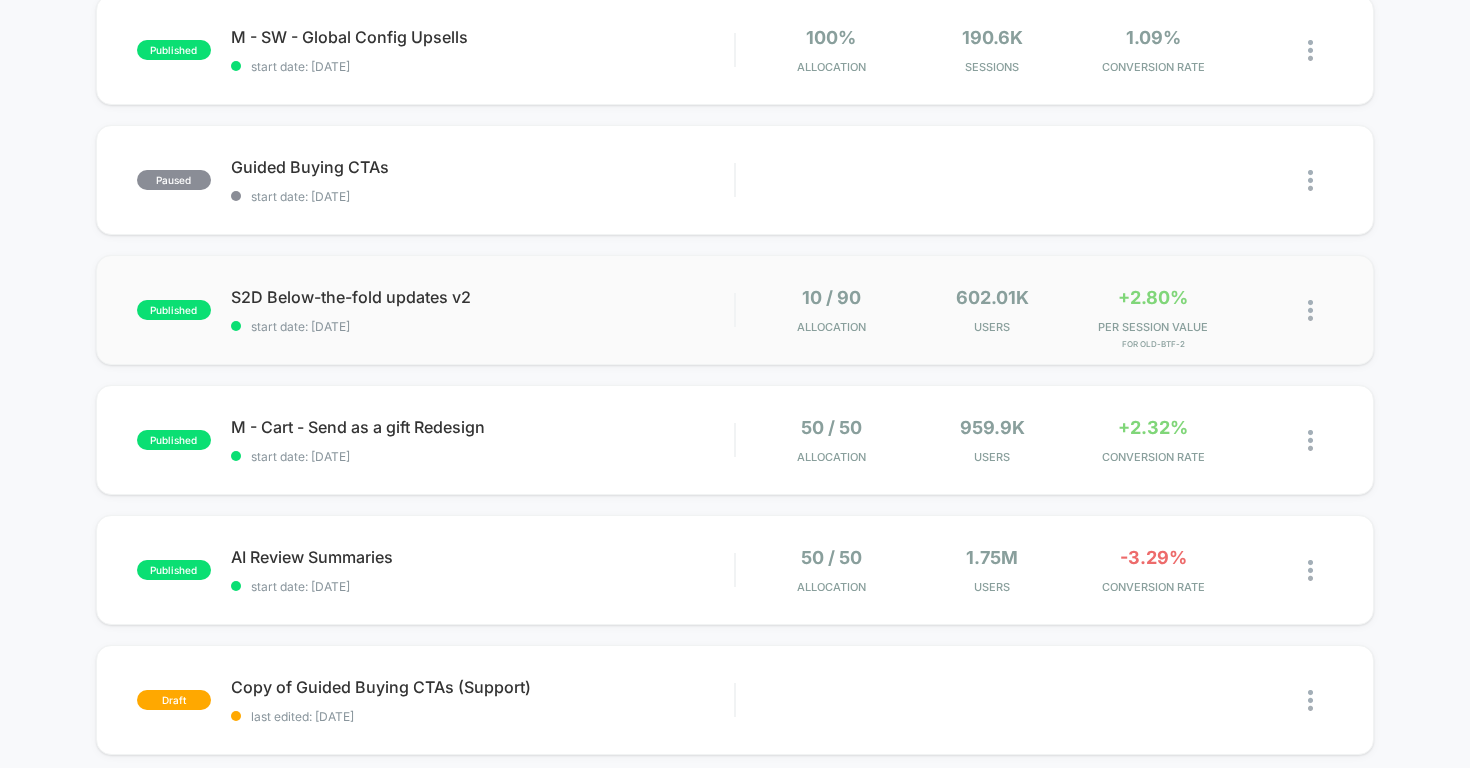 scroll, scrollTop: 499, scrollLeft: 0, axis: vertical 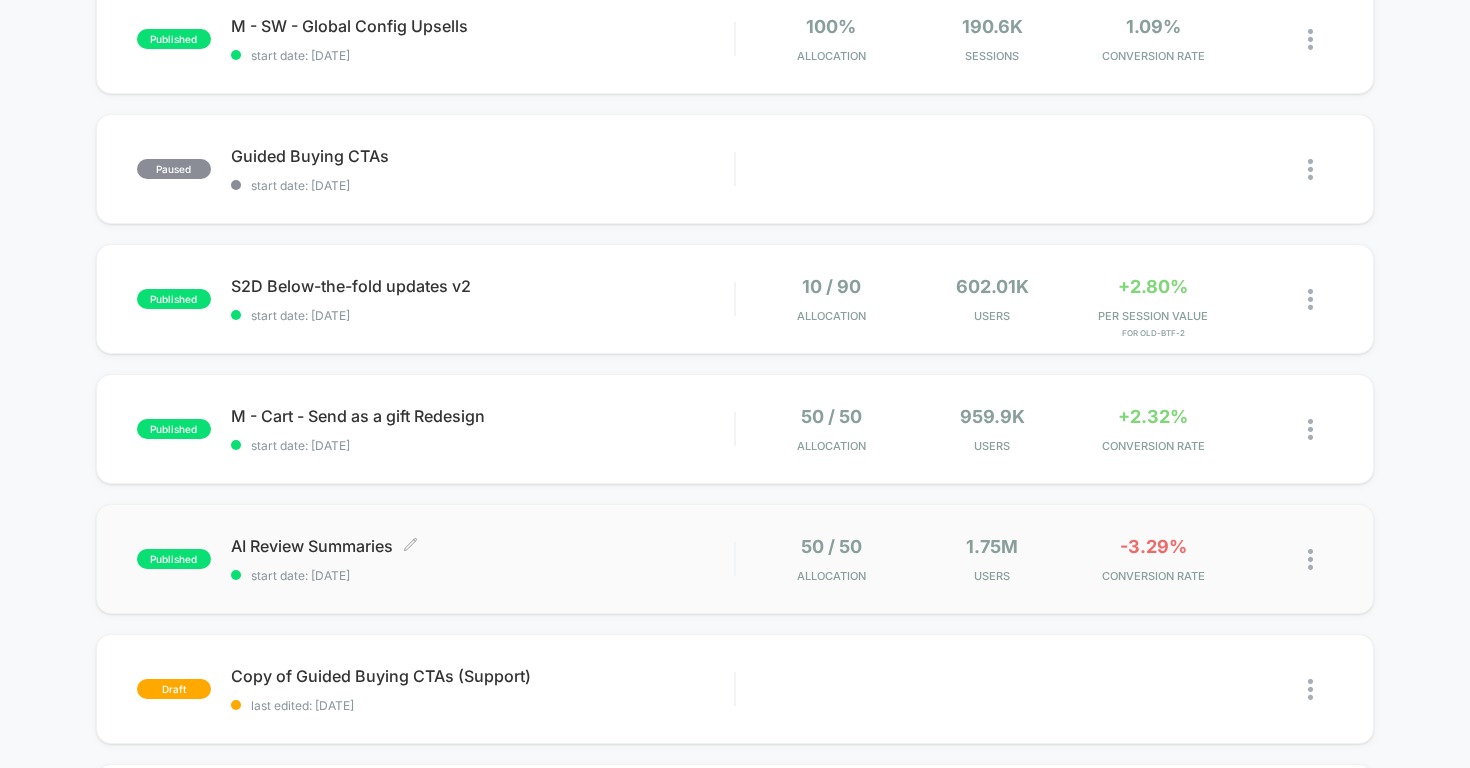 click on "AI Review Summaries Click to edit experience details" at bounding box center [483, 546] 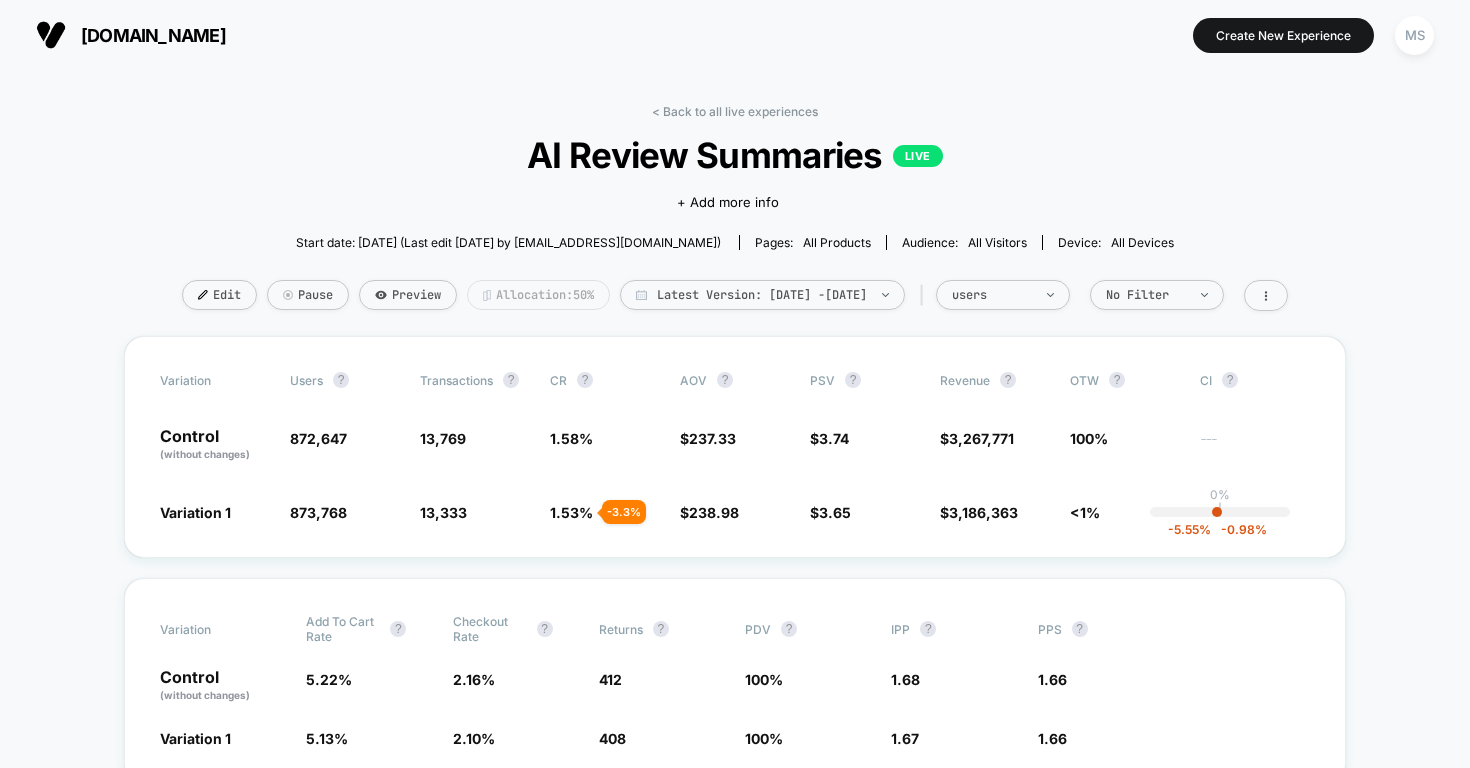 click on "Allocation:  50%" at bounding box center [538, 295] 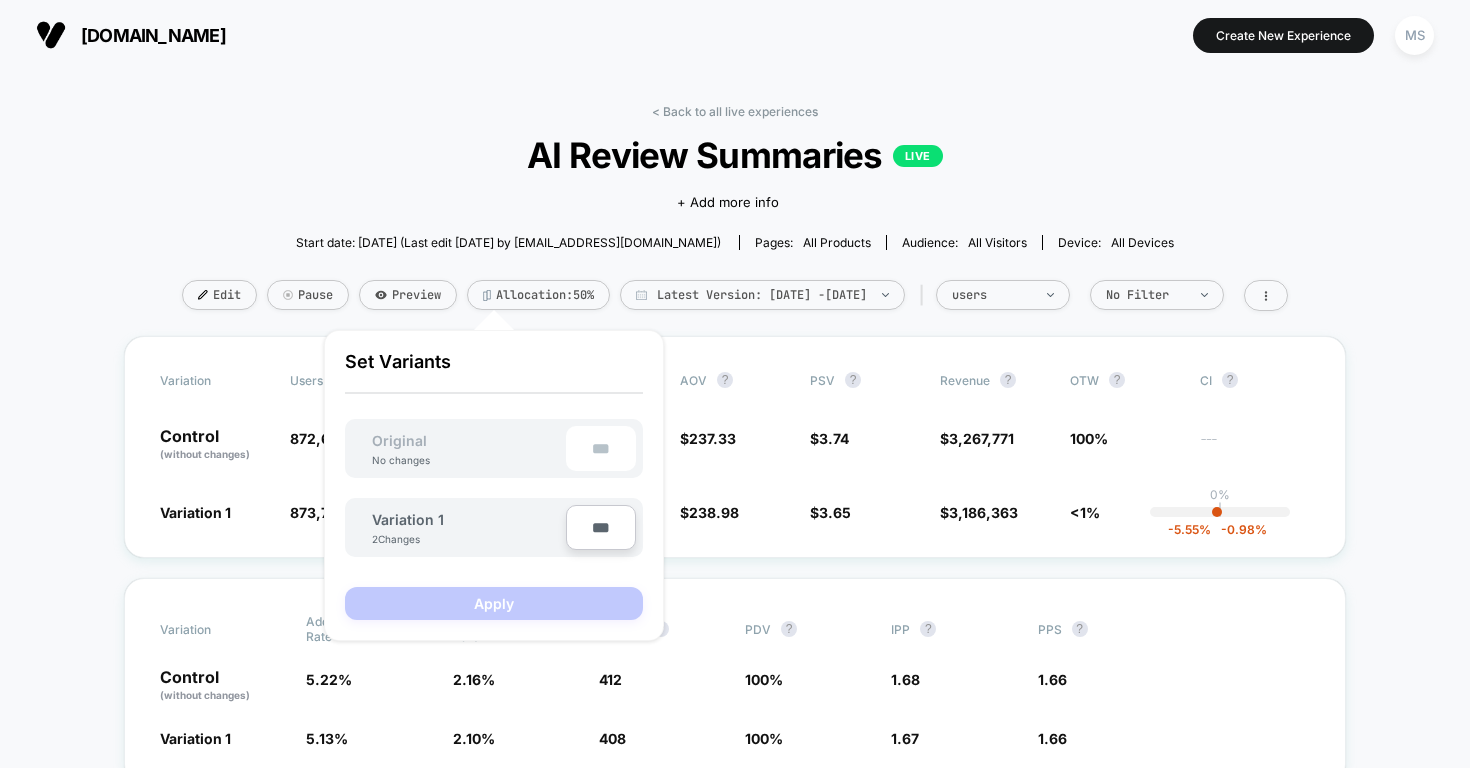 click on "***" at bounding box center [601, 448] 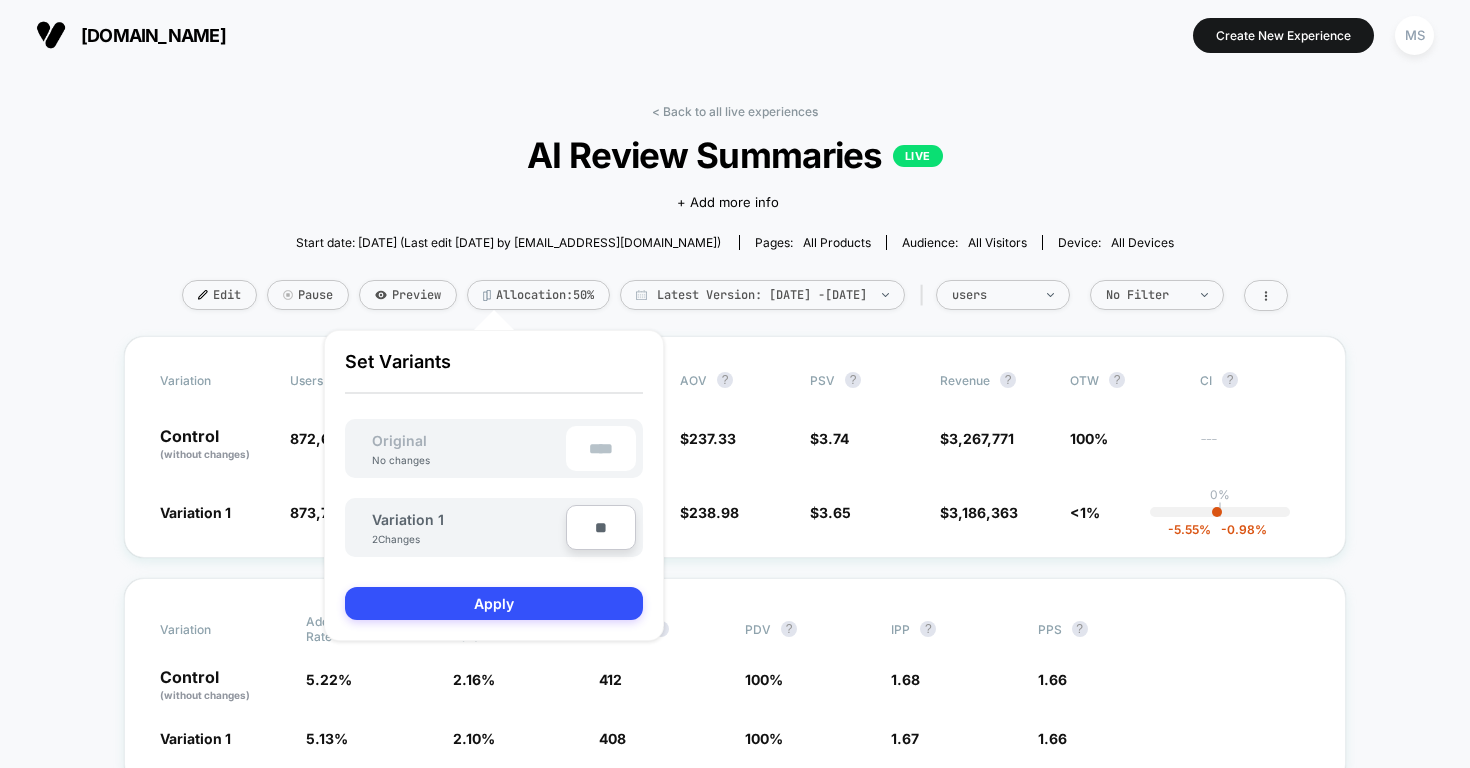 type on "****" 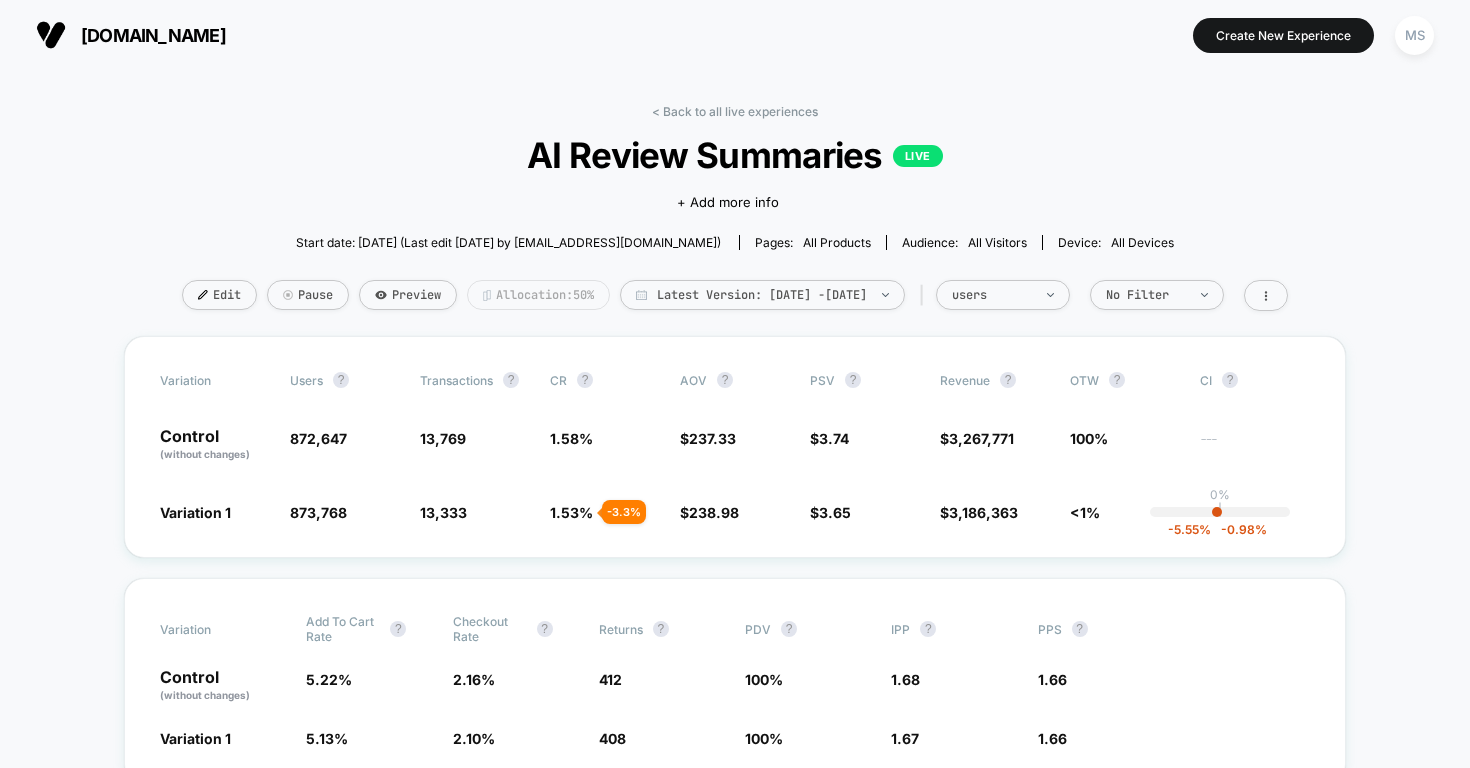click on "Allocation:  50%" at bounding box center [538, 295] 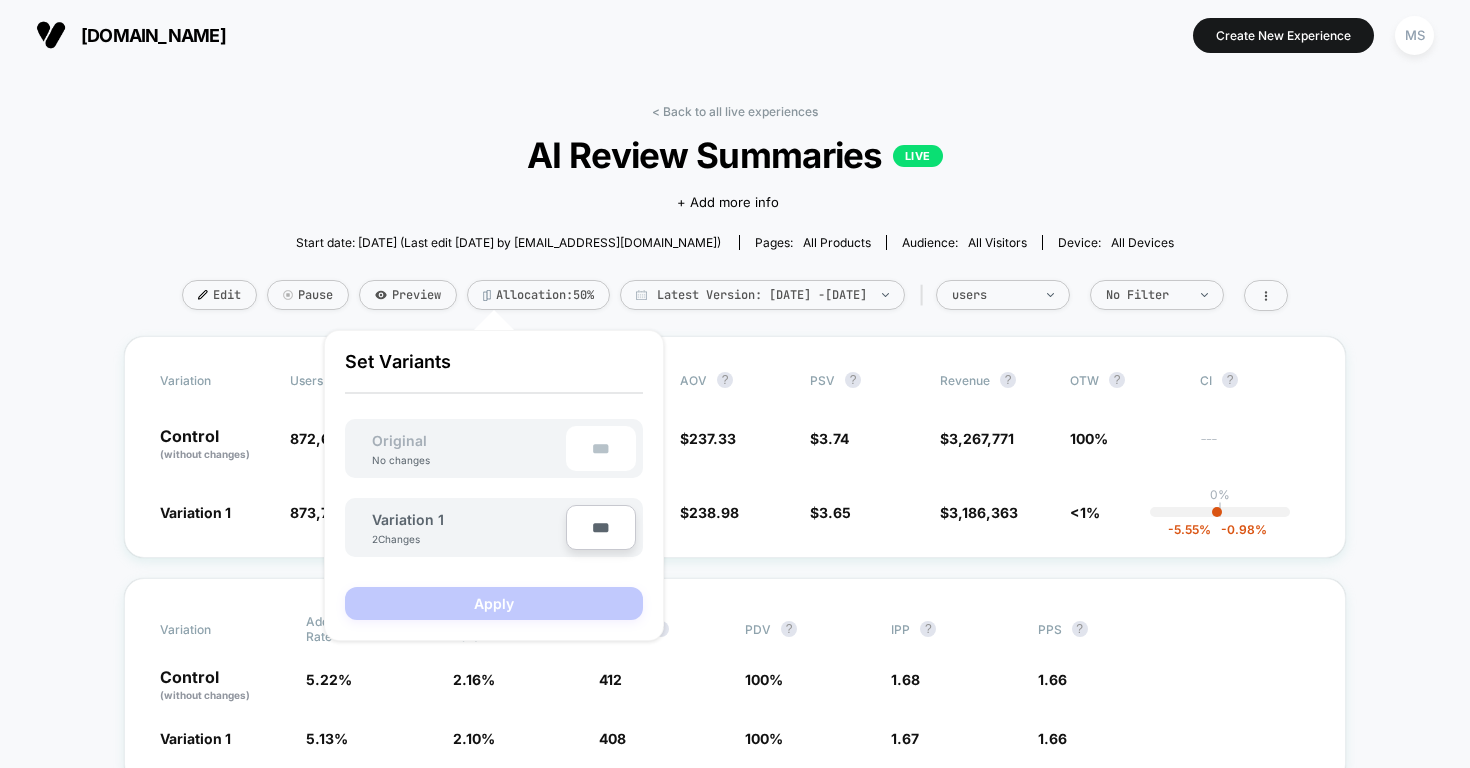 click on "***" at bounding box center (601, 527) 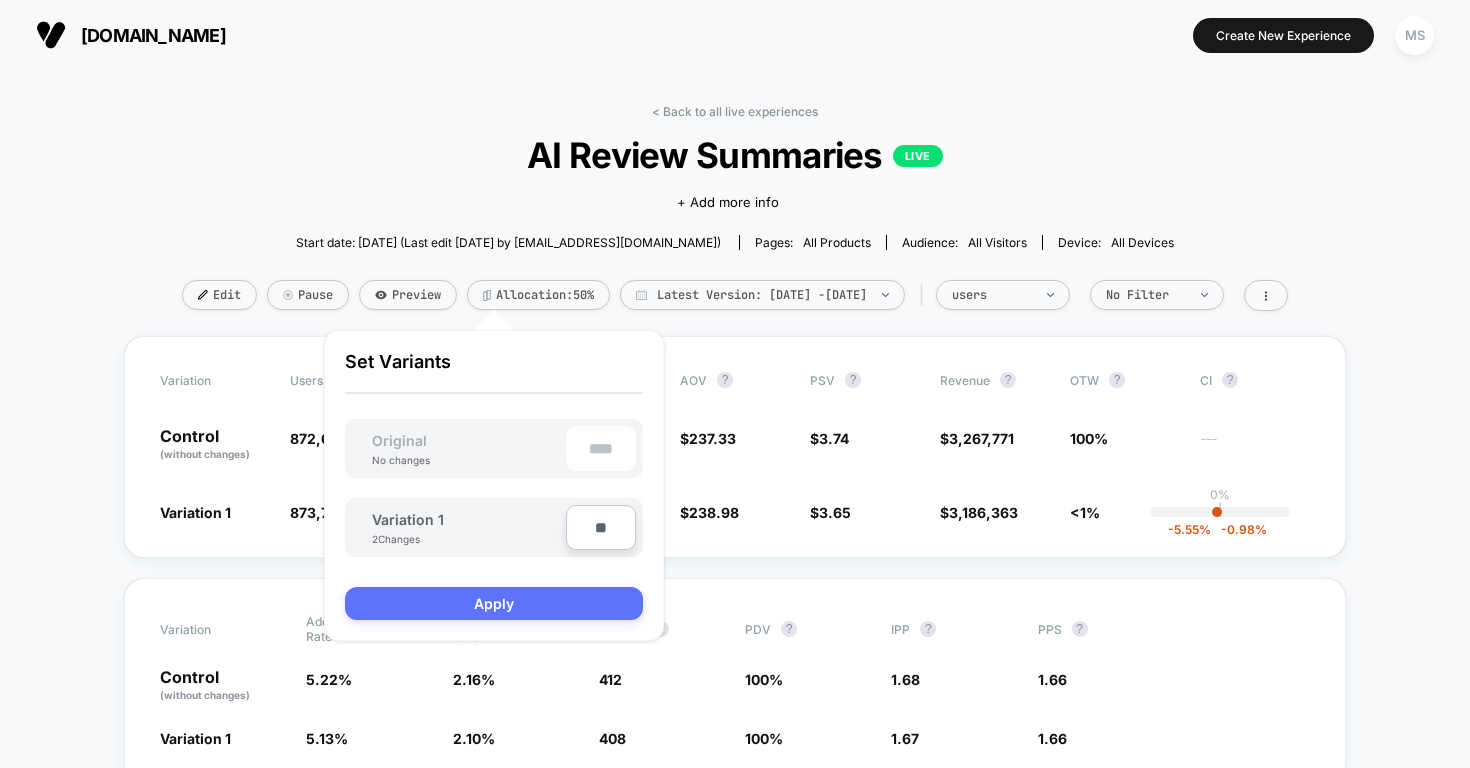 click on "Apply" at bounding box center [494, 603] 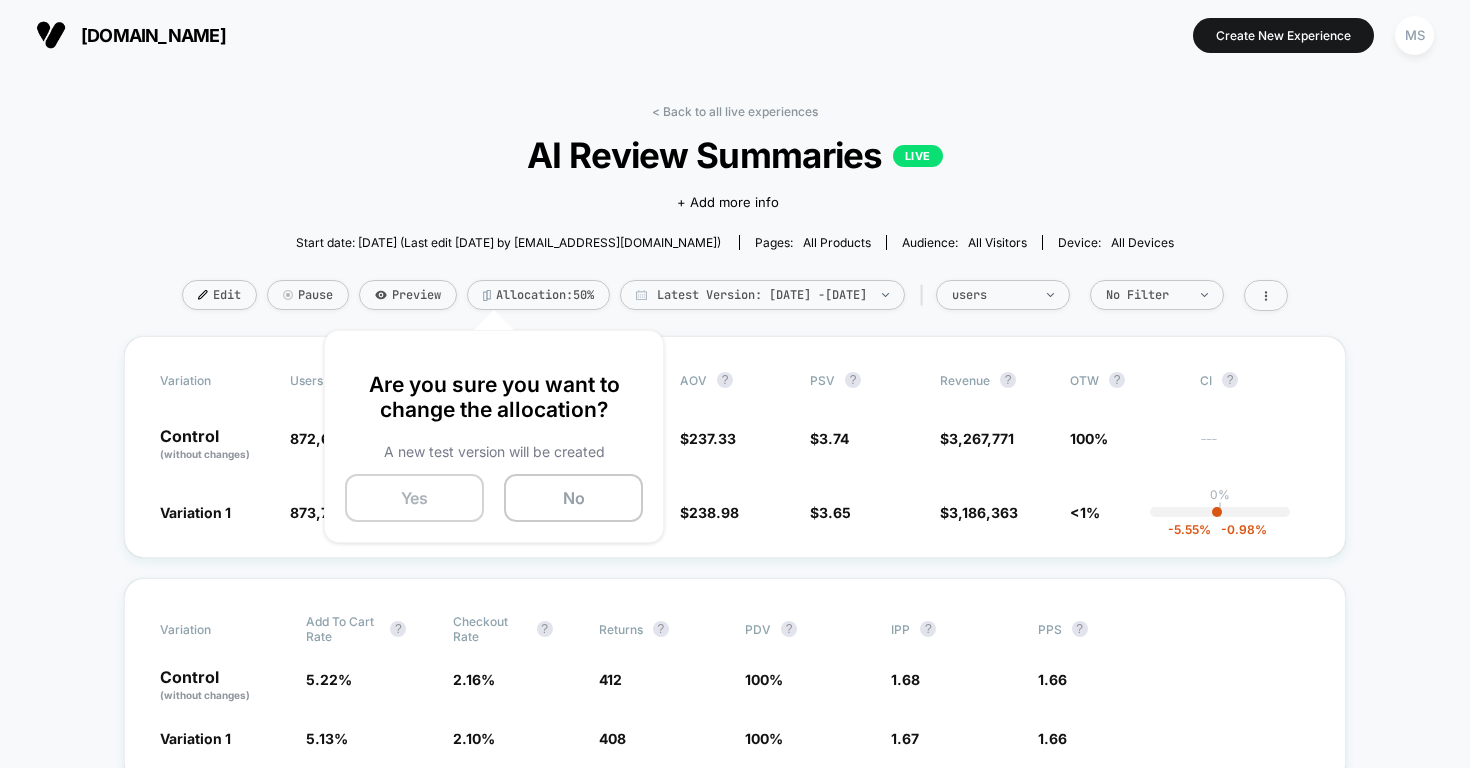 click on "Yes" at bounding box center (414, 498) 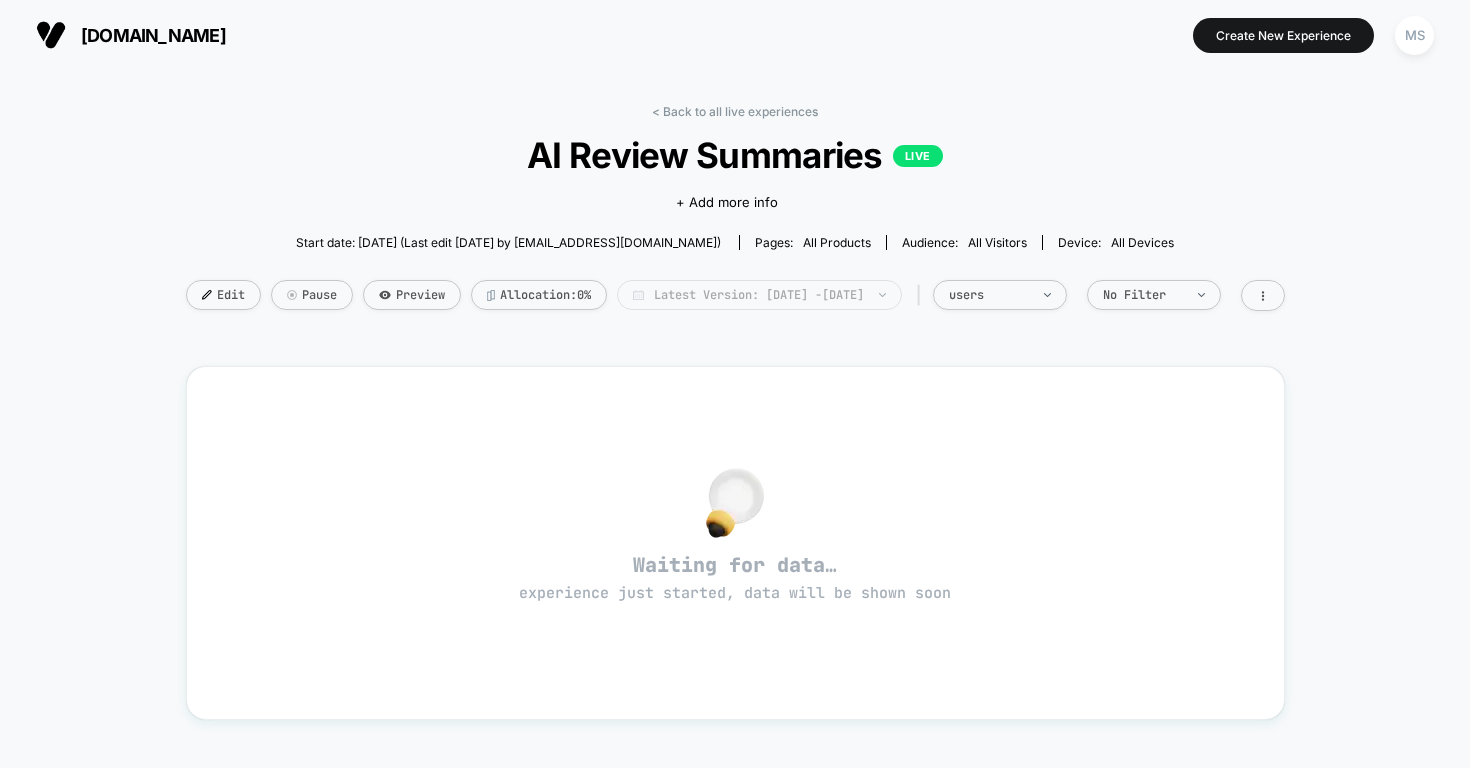 click on "Latest Version:     [DATE]    -    [DATE]" at bounding box center (759, 295) 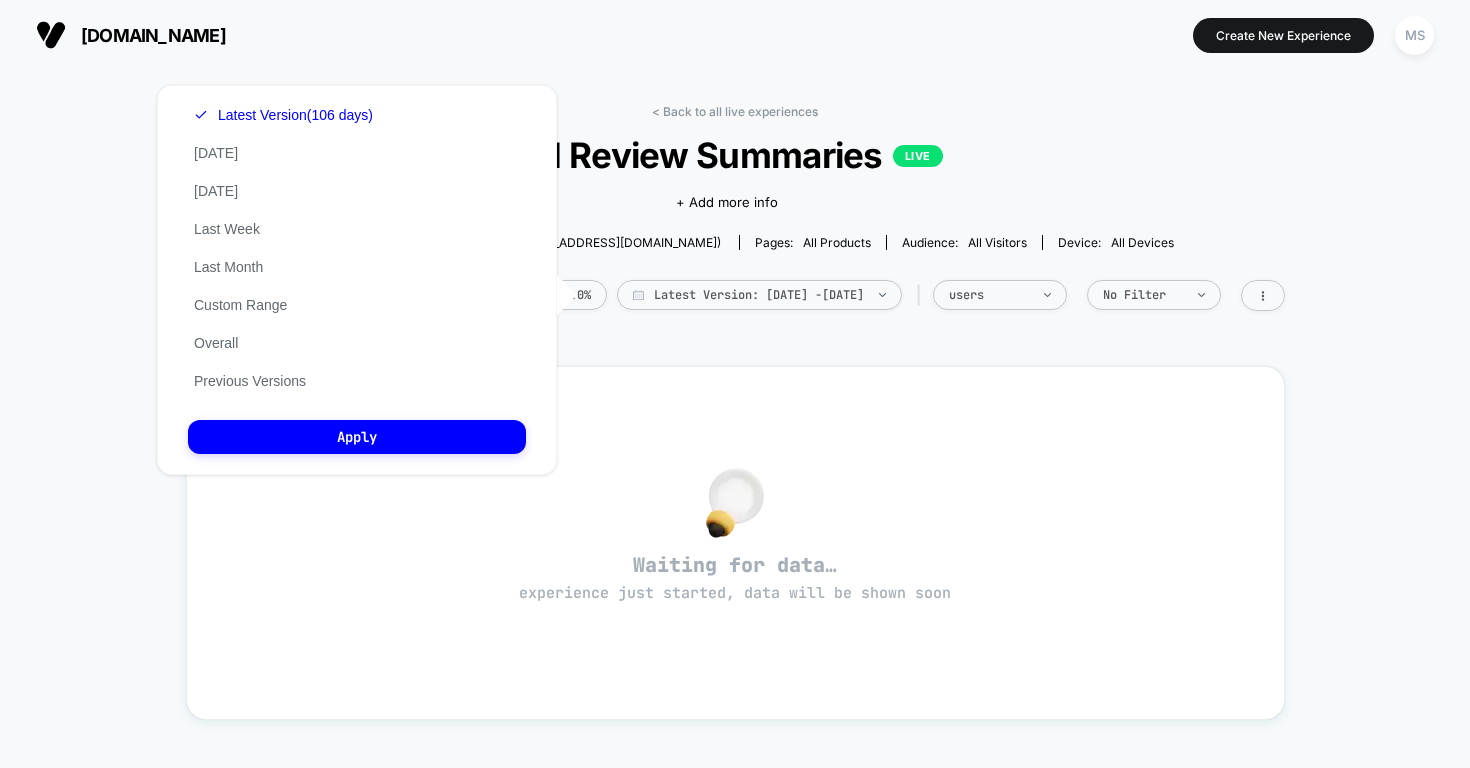 click on "AI Review Summaries LIVE" at bounding box center (734, 155) 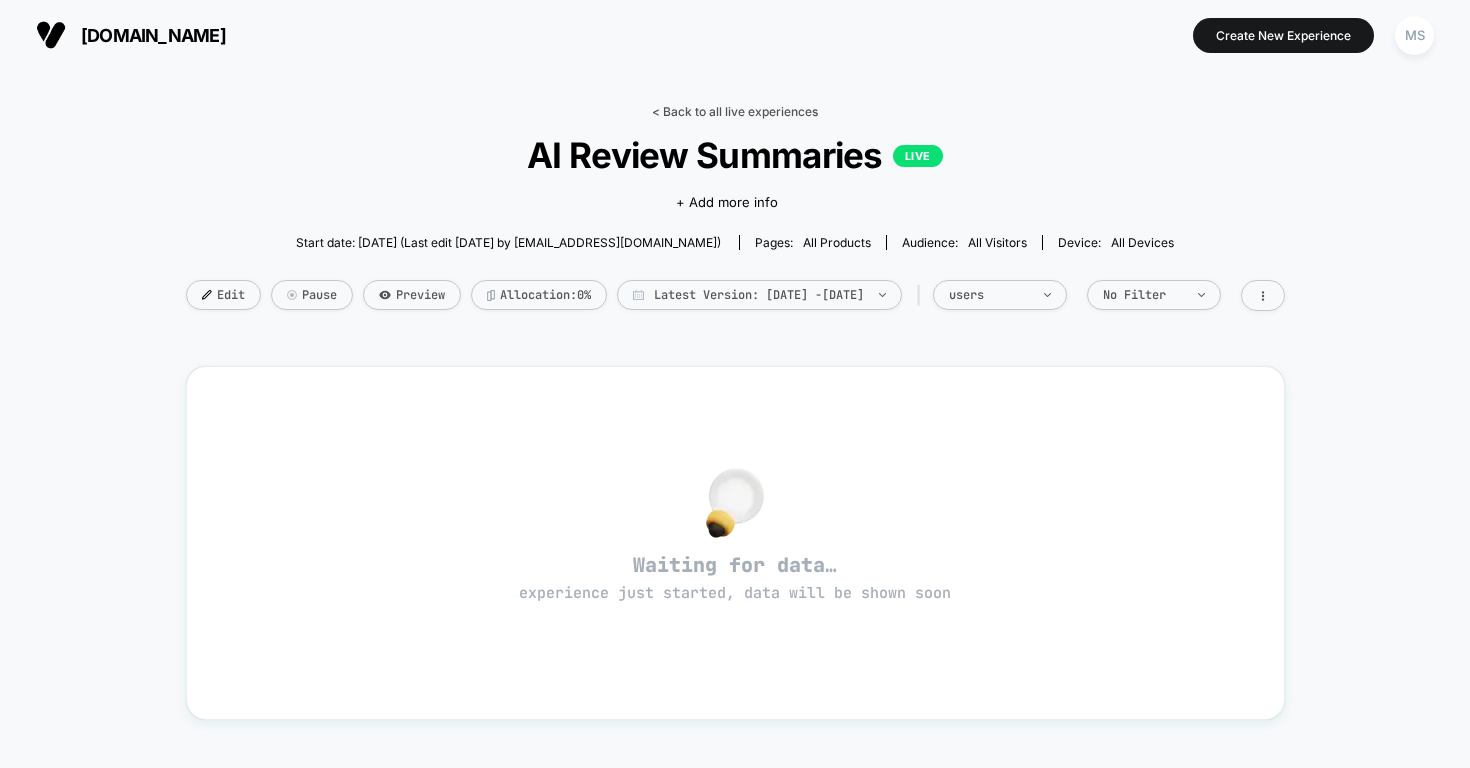 click on "< Back to all live experiences" at bounding box center [735, 111] 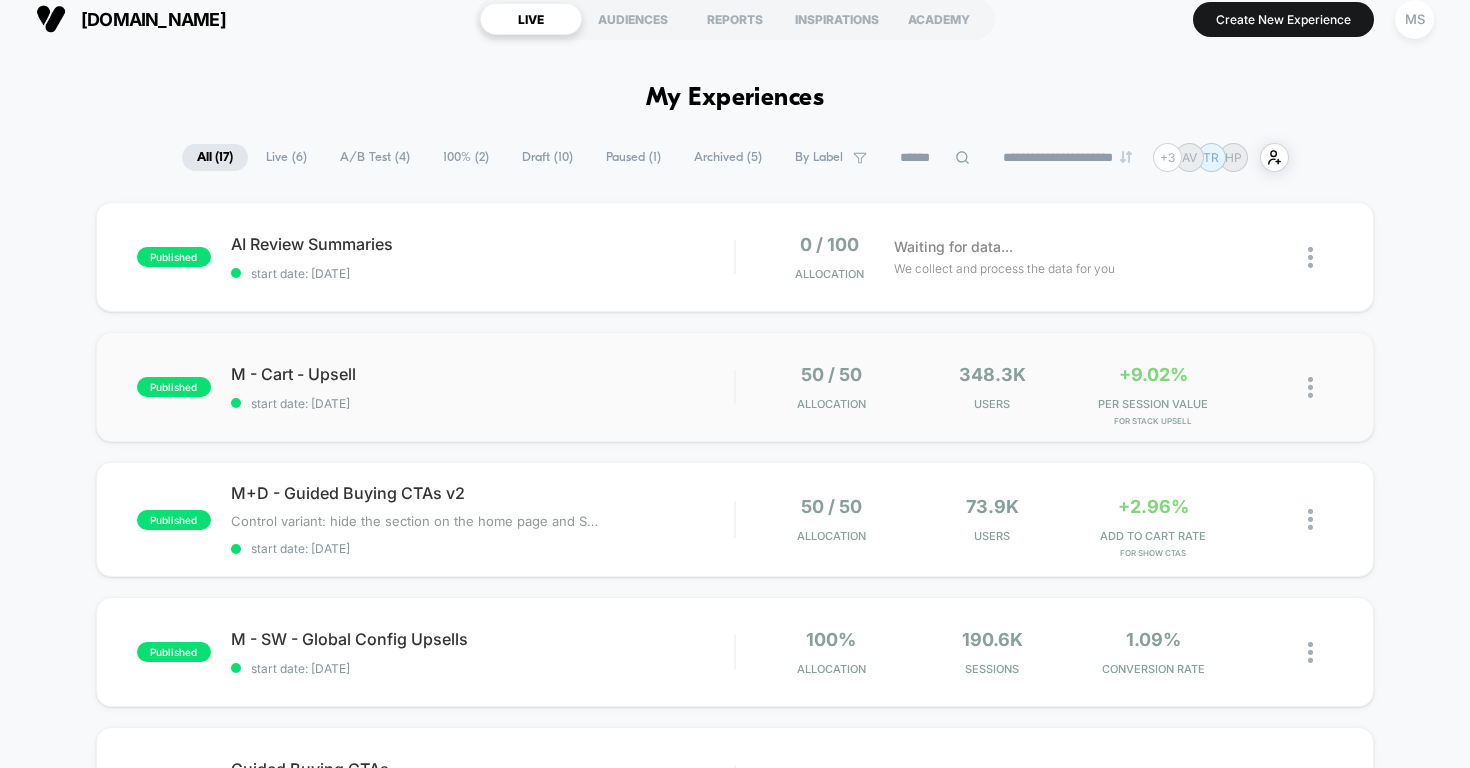 scroll, scrollTop: 20, scrollLeft: 0, axis: vertical 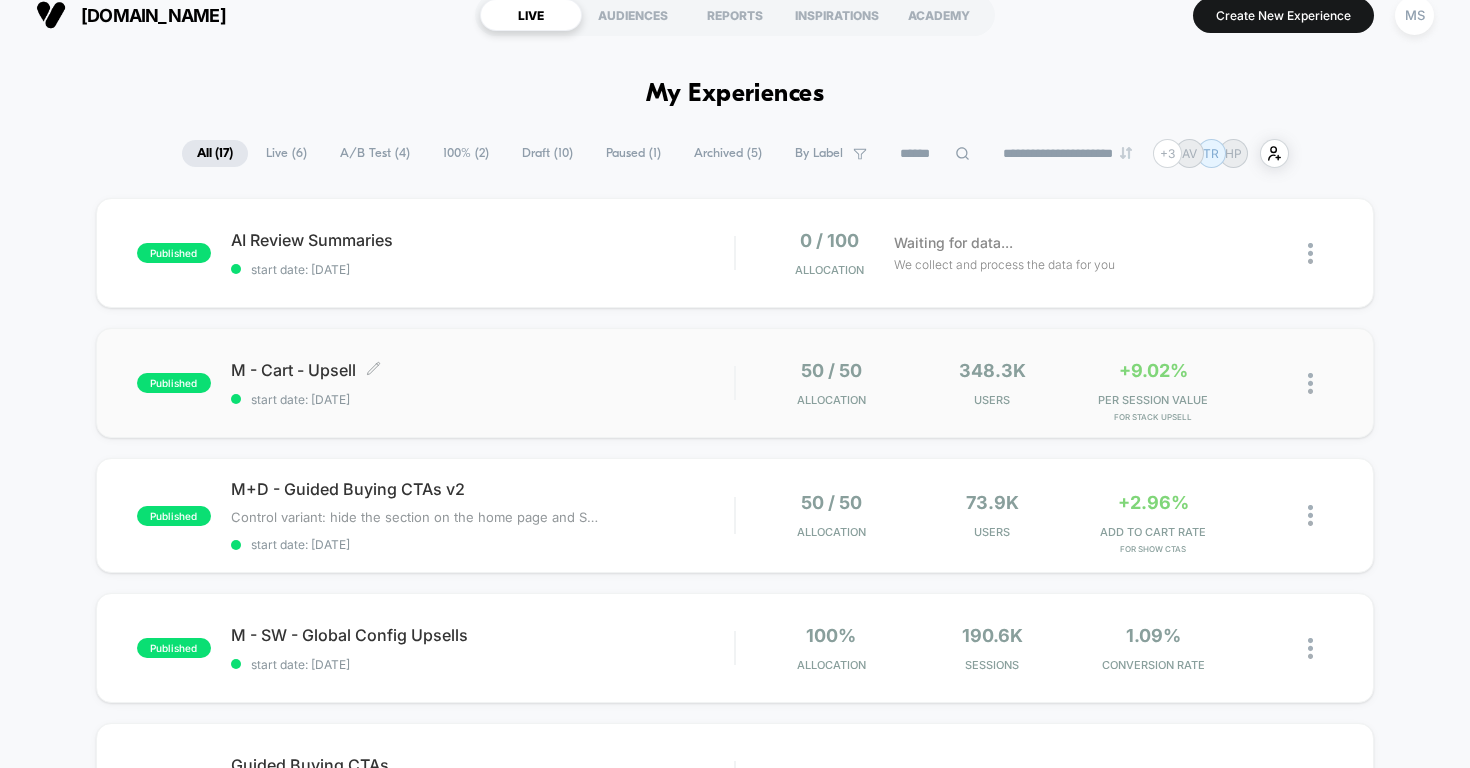 click on "M - Cart - Upsell Click to edit experience details" at bounding box center (483, 370) 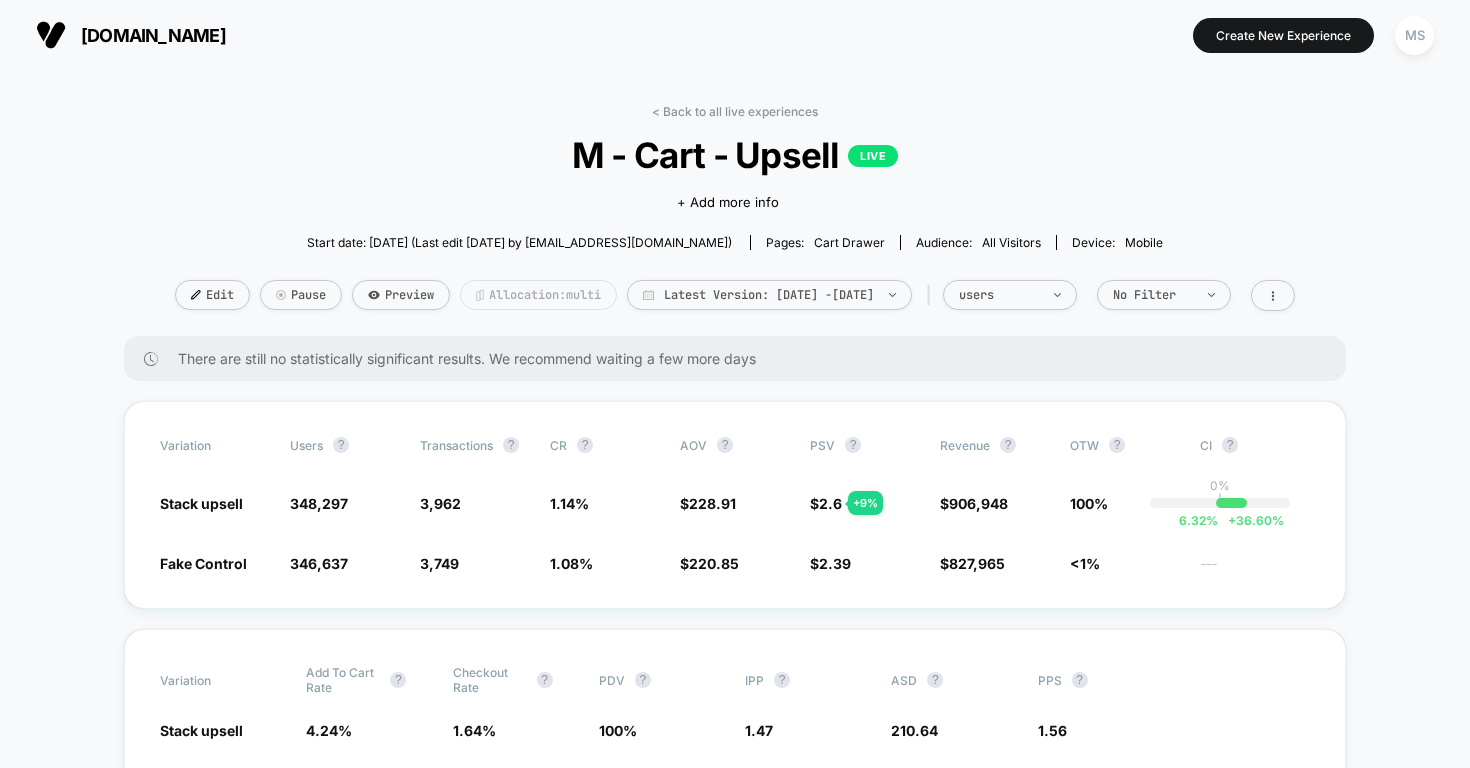 click on "Allocation:  multi" at bounding box center [538, 295] 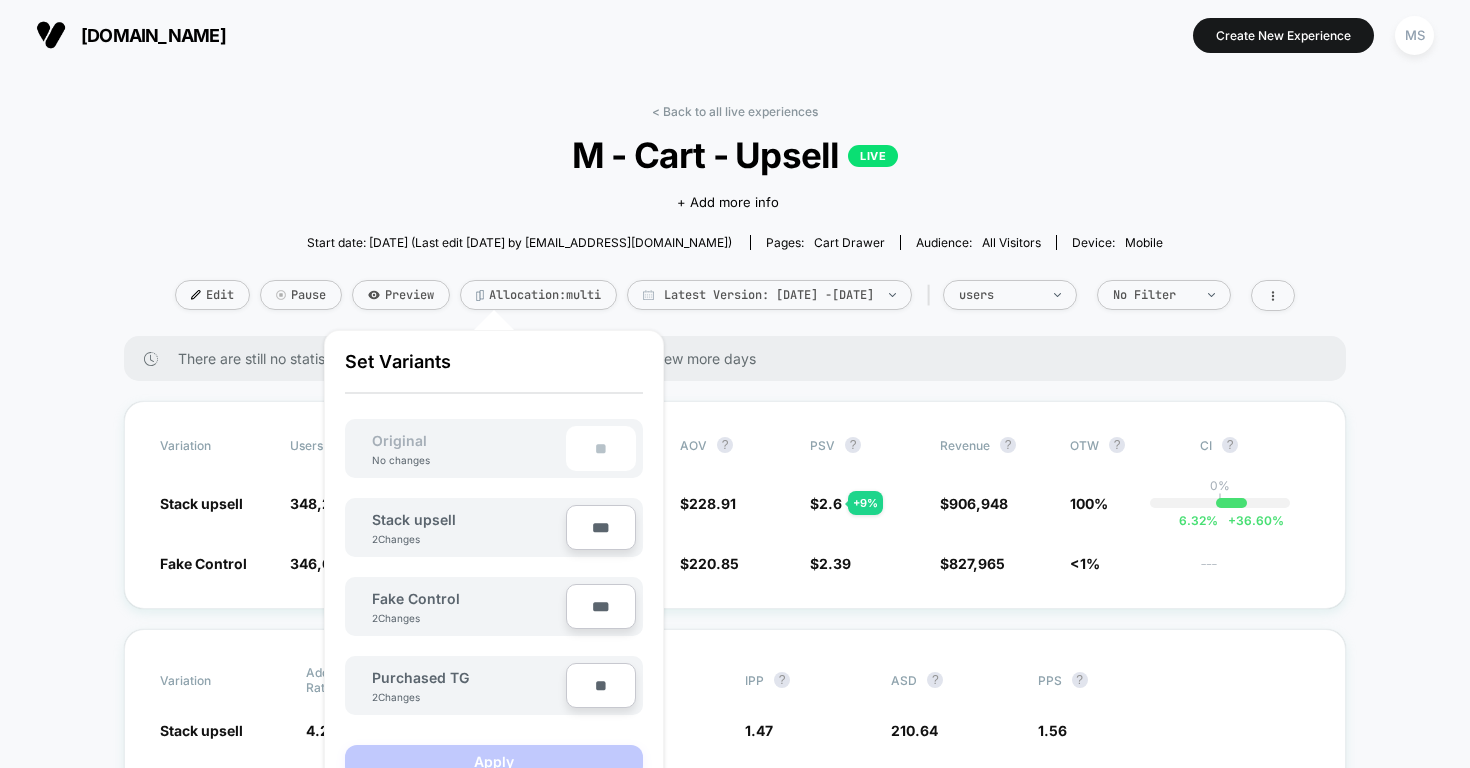 type on "***" 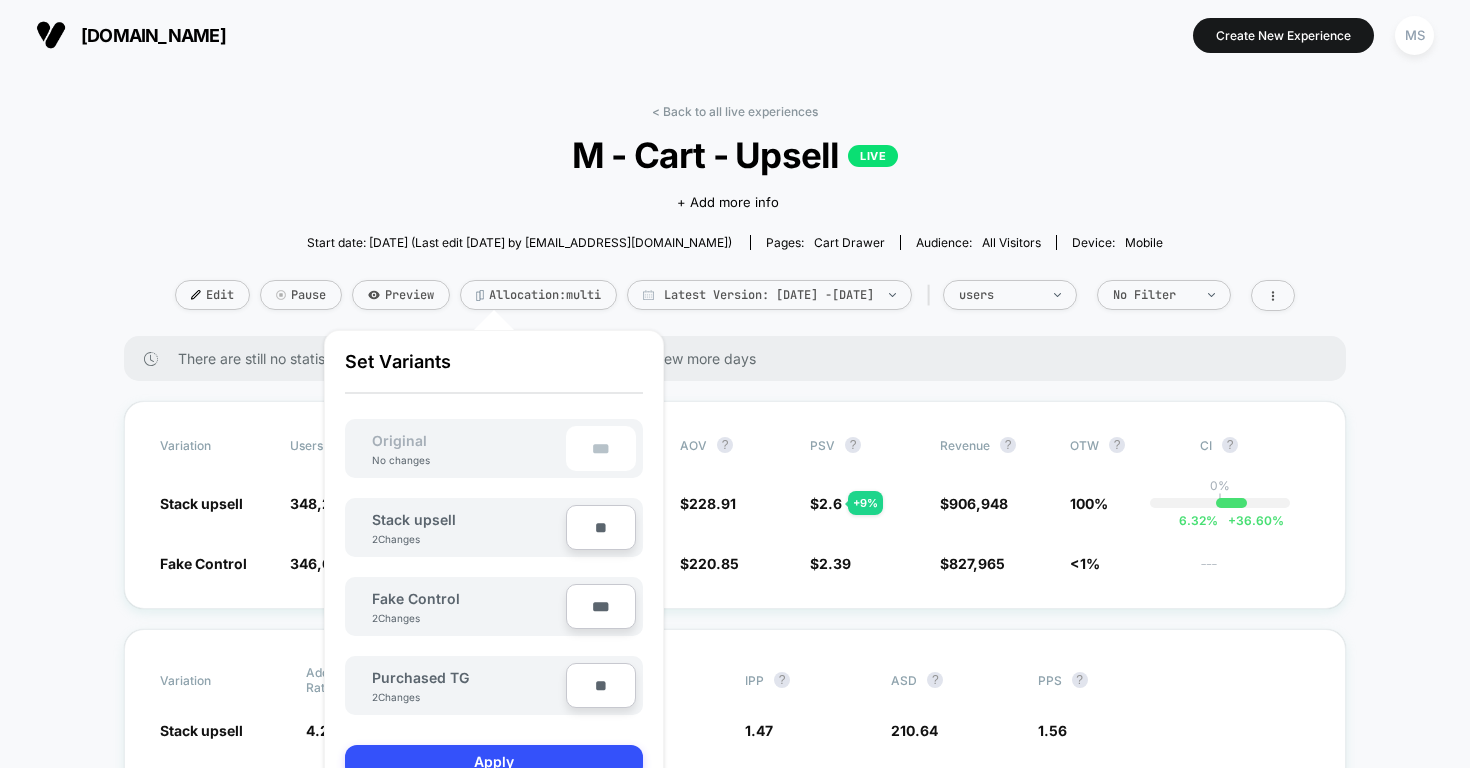 type on "***" 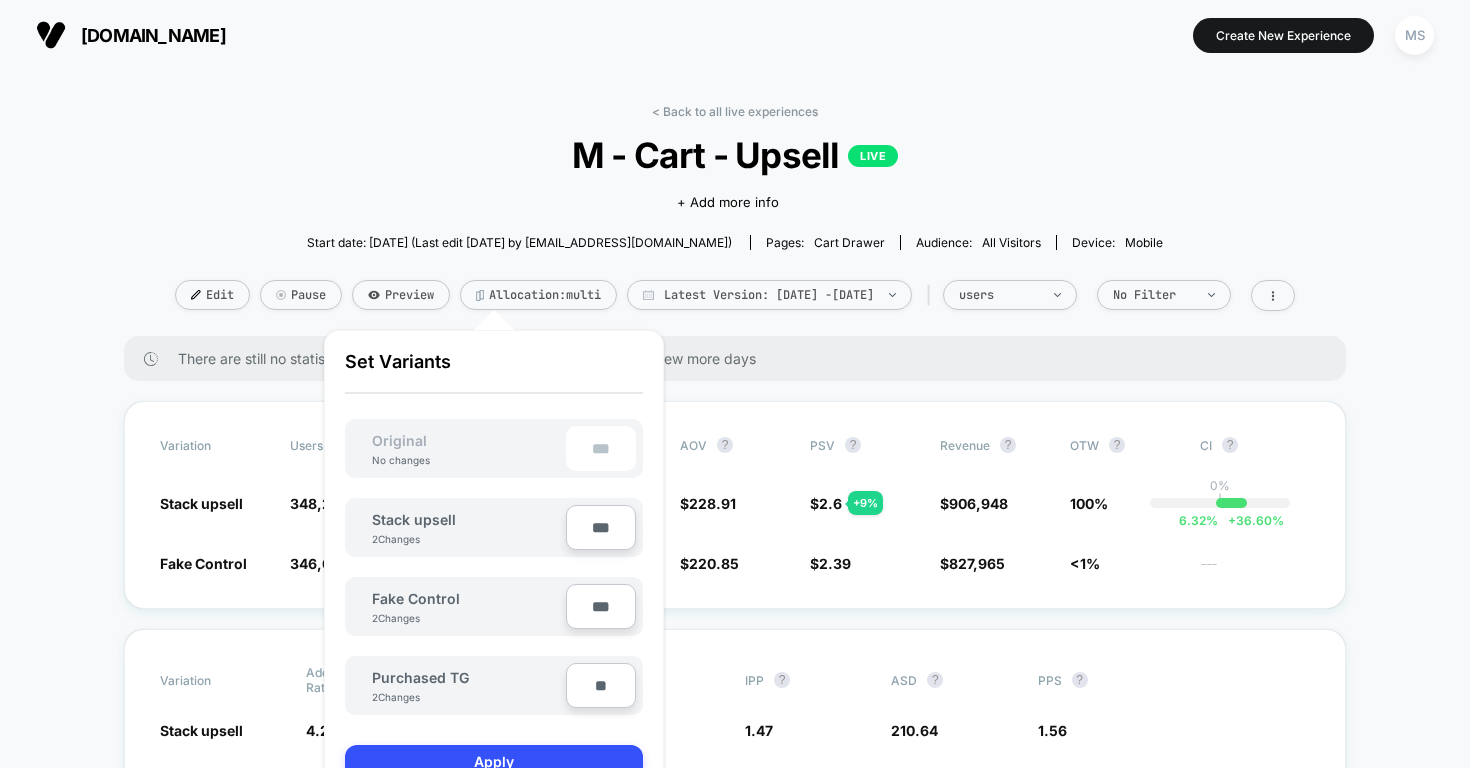 type on "**" 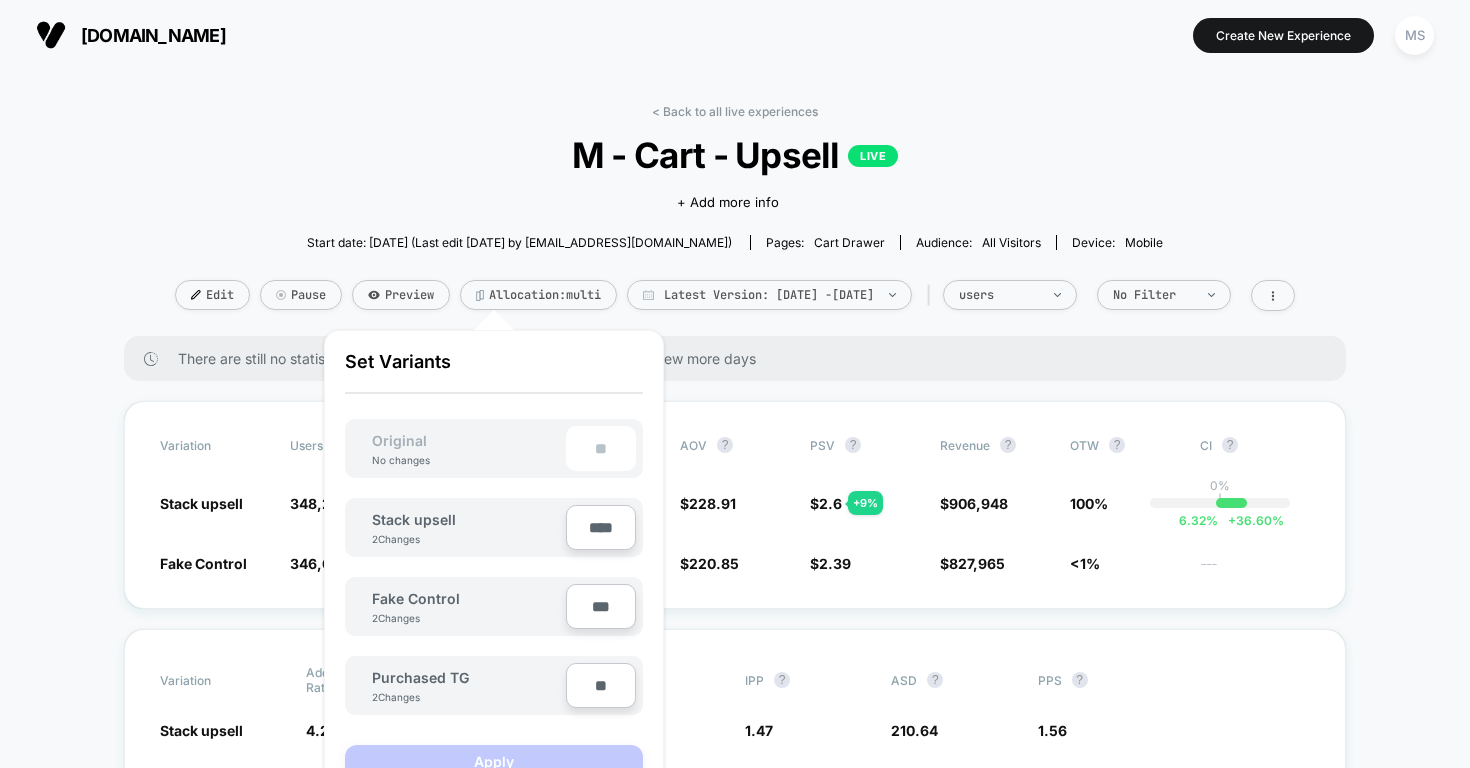 click on "***" at bounding box center [601, 606] 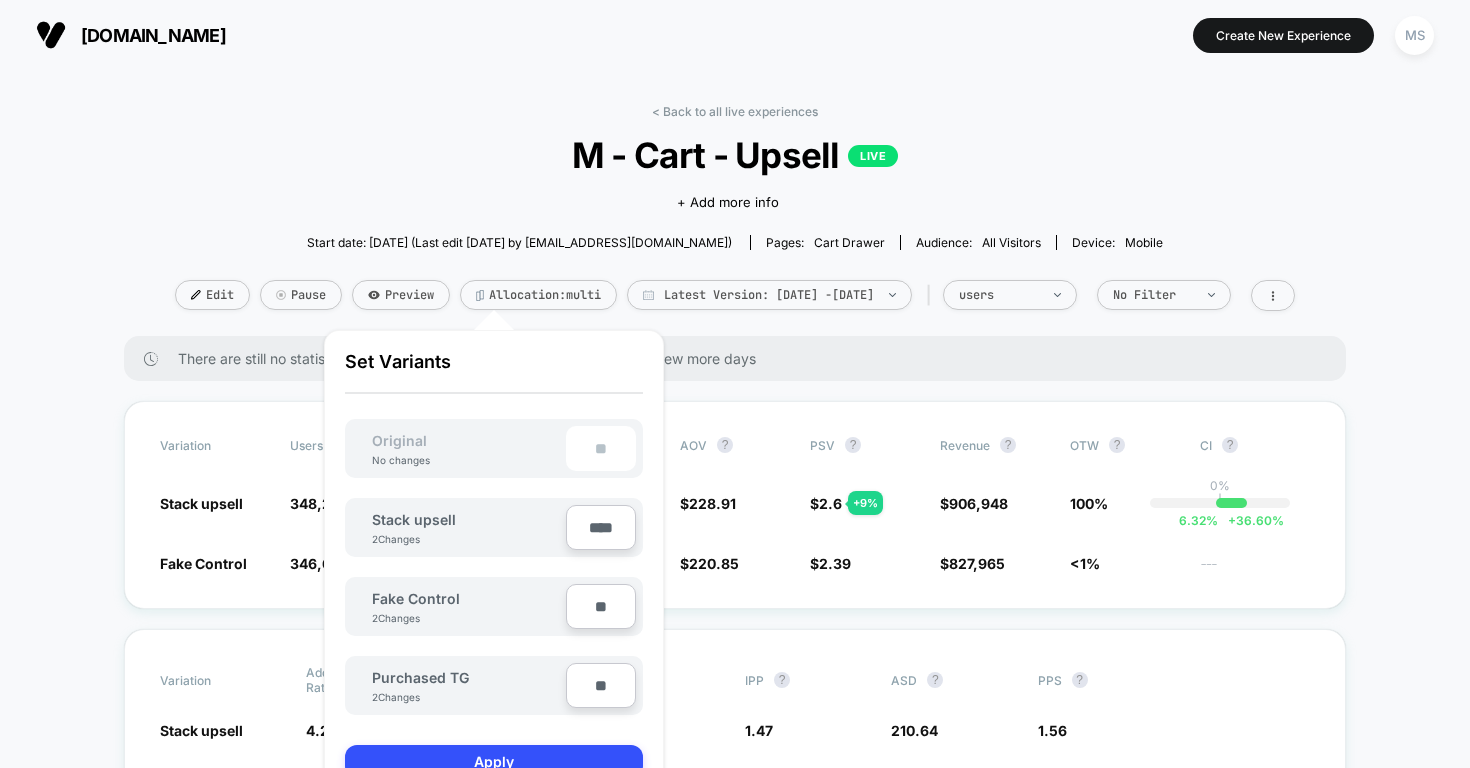 type on "**" 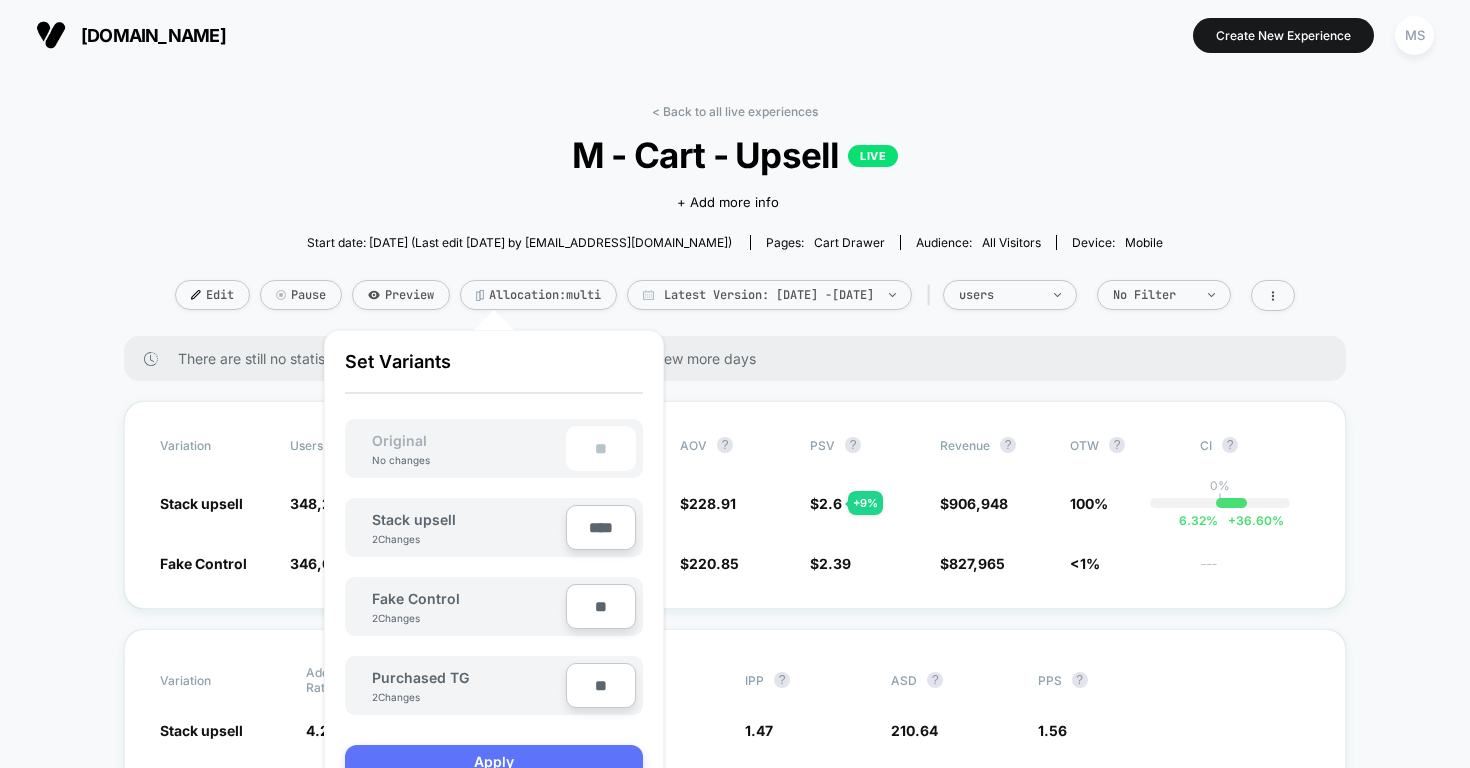 click on "Apply" at bounding box center [494, 761] 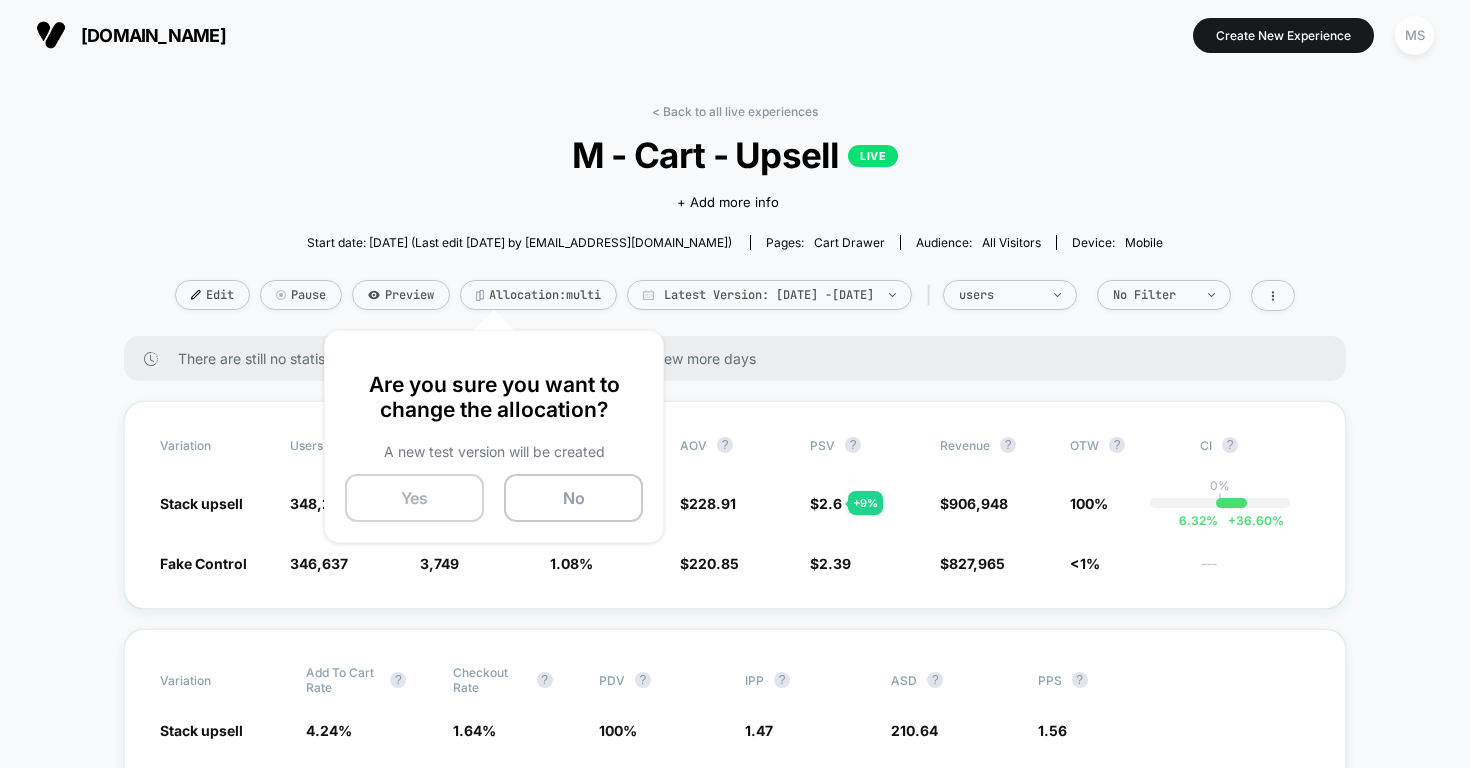 click on "Yes" at bounding box center (414, 498) 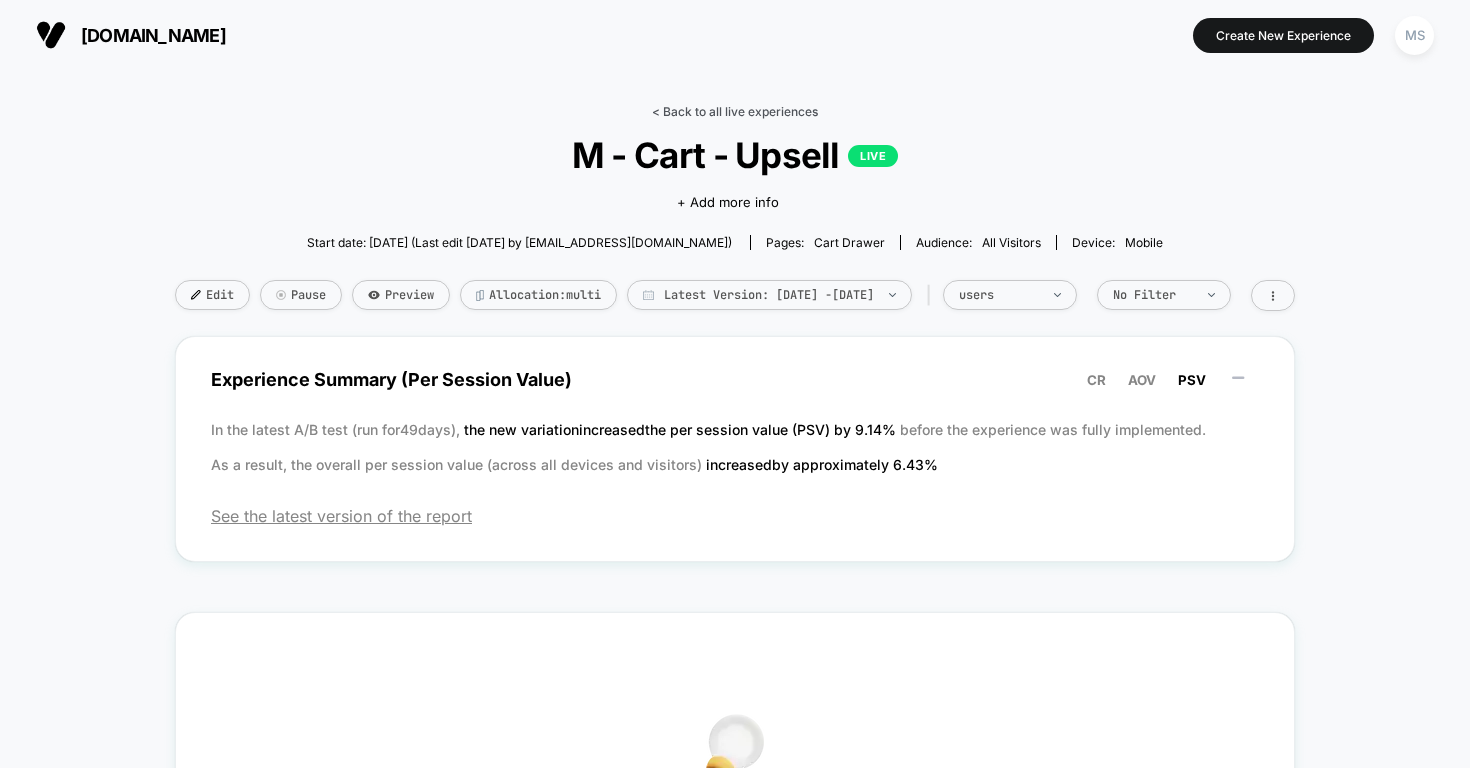 click on "< Back to all live experiences" at bounding box center [735, 111] 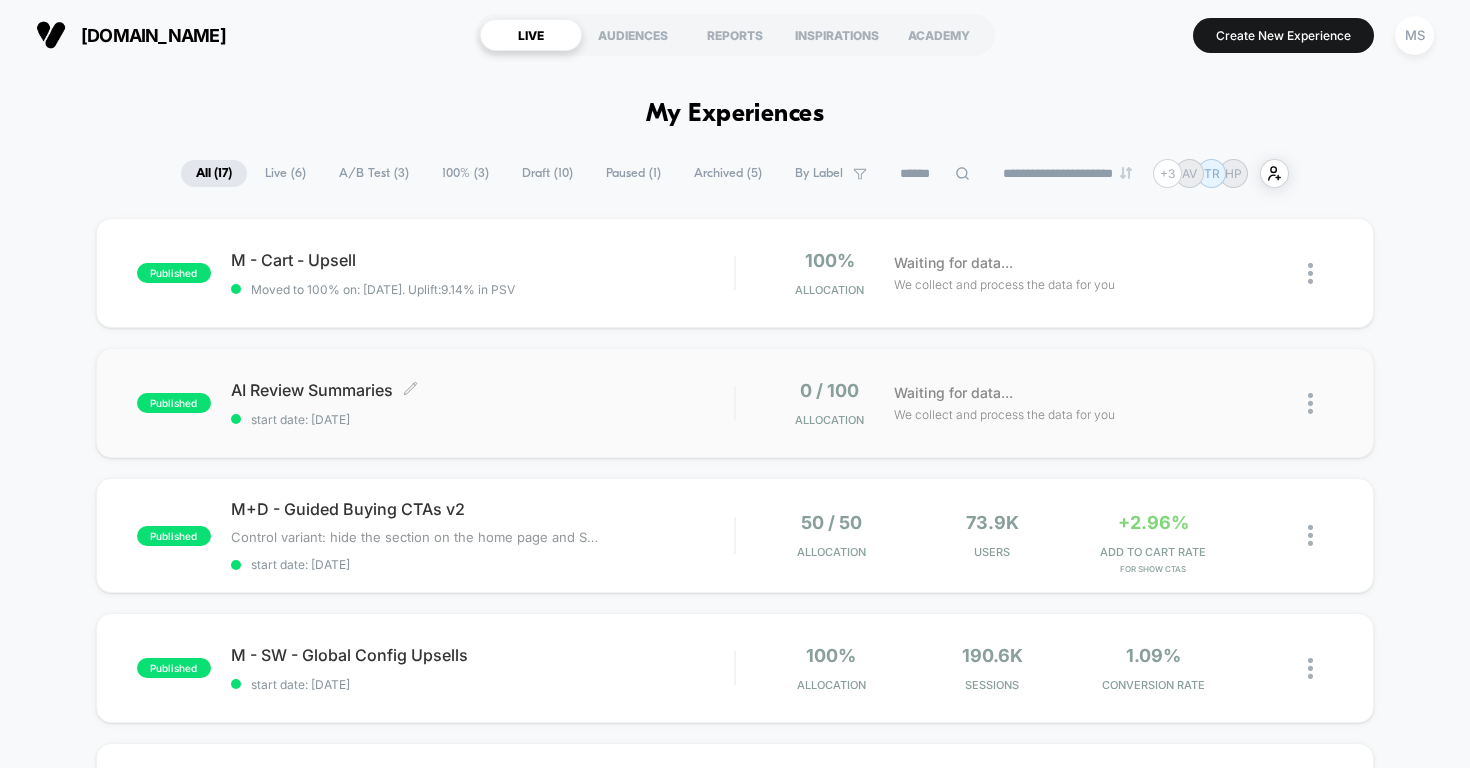 click on "AI Review Summaries Click to edit experience details" at bounding box center [483, 390] 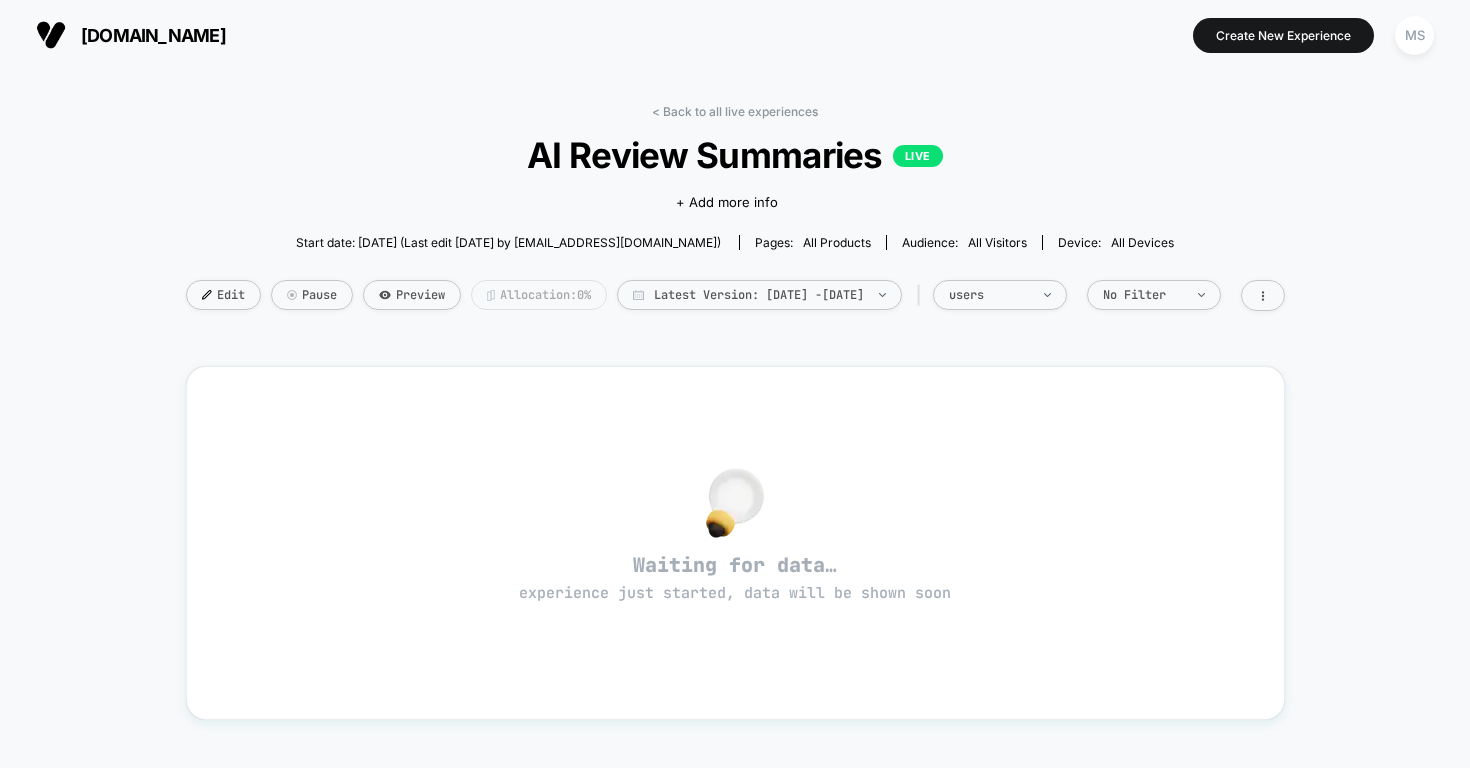 click on "Allocation:  0%" at bounding box center (539, 295) 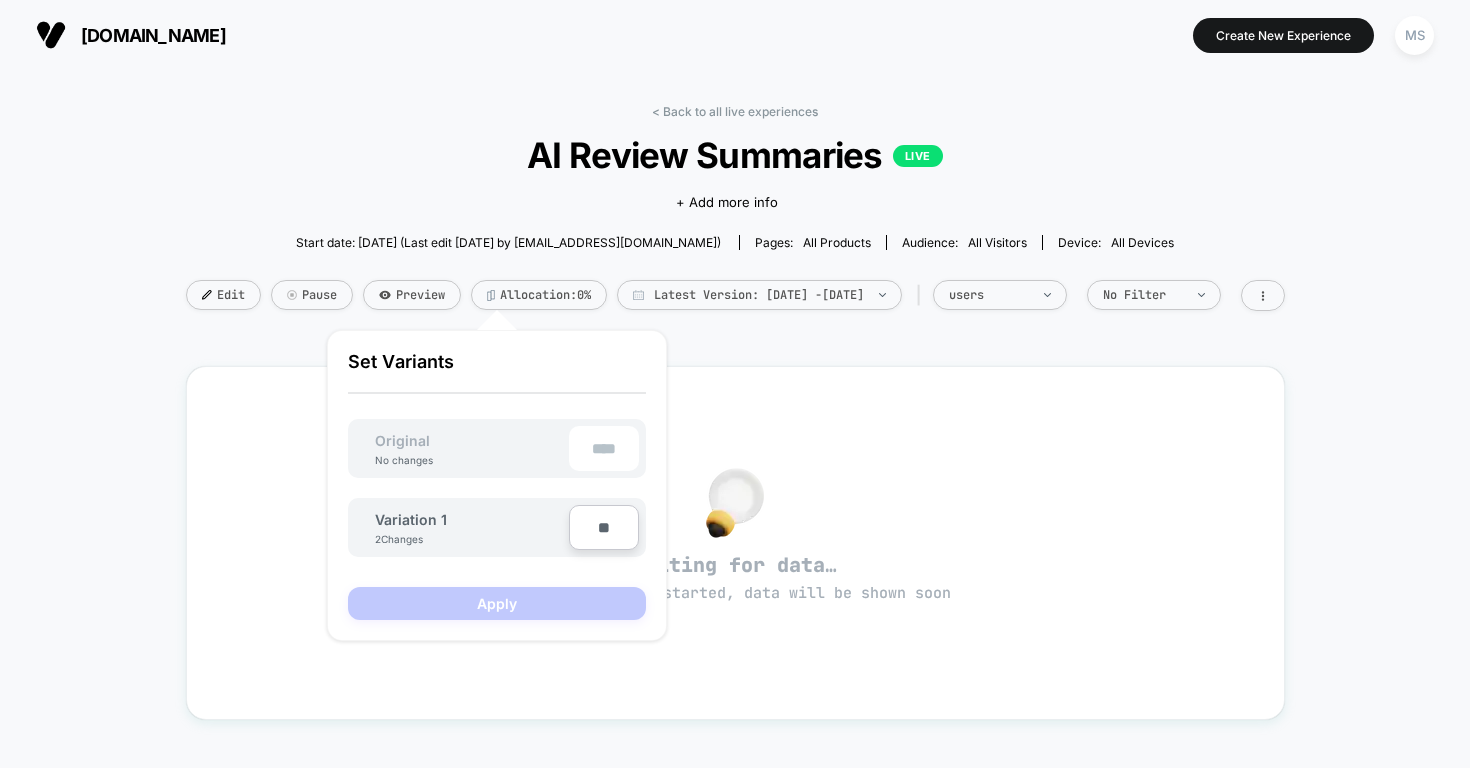 click on "****" at bounding box center (604, 448) 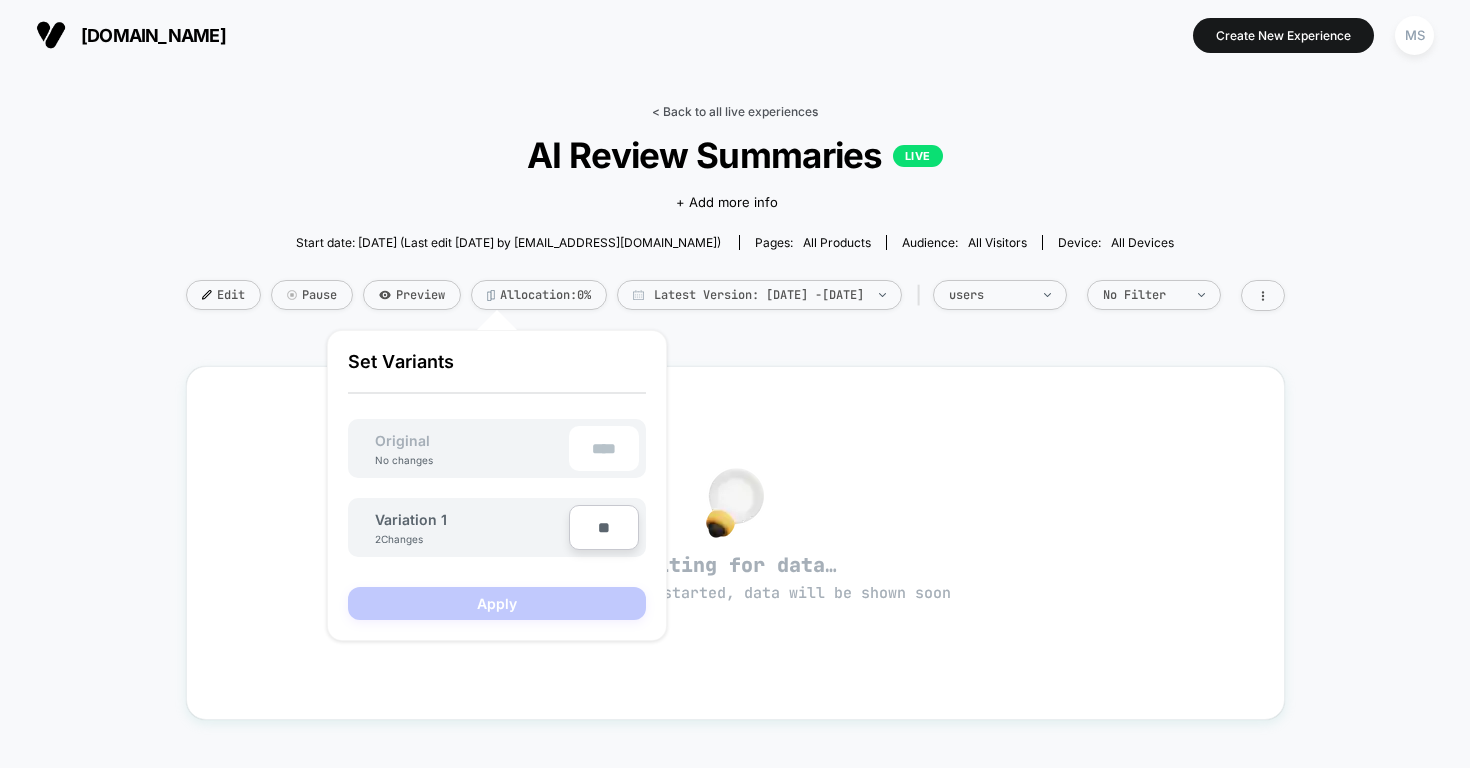 click on "< Back to all live experiences" at bounding box center [735, 111] 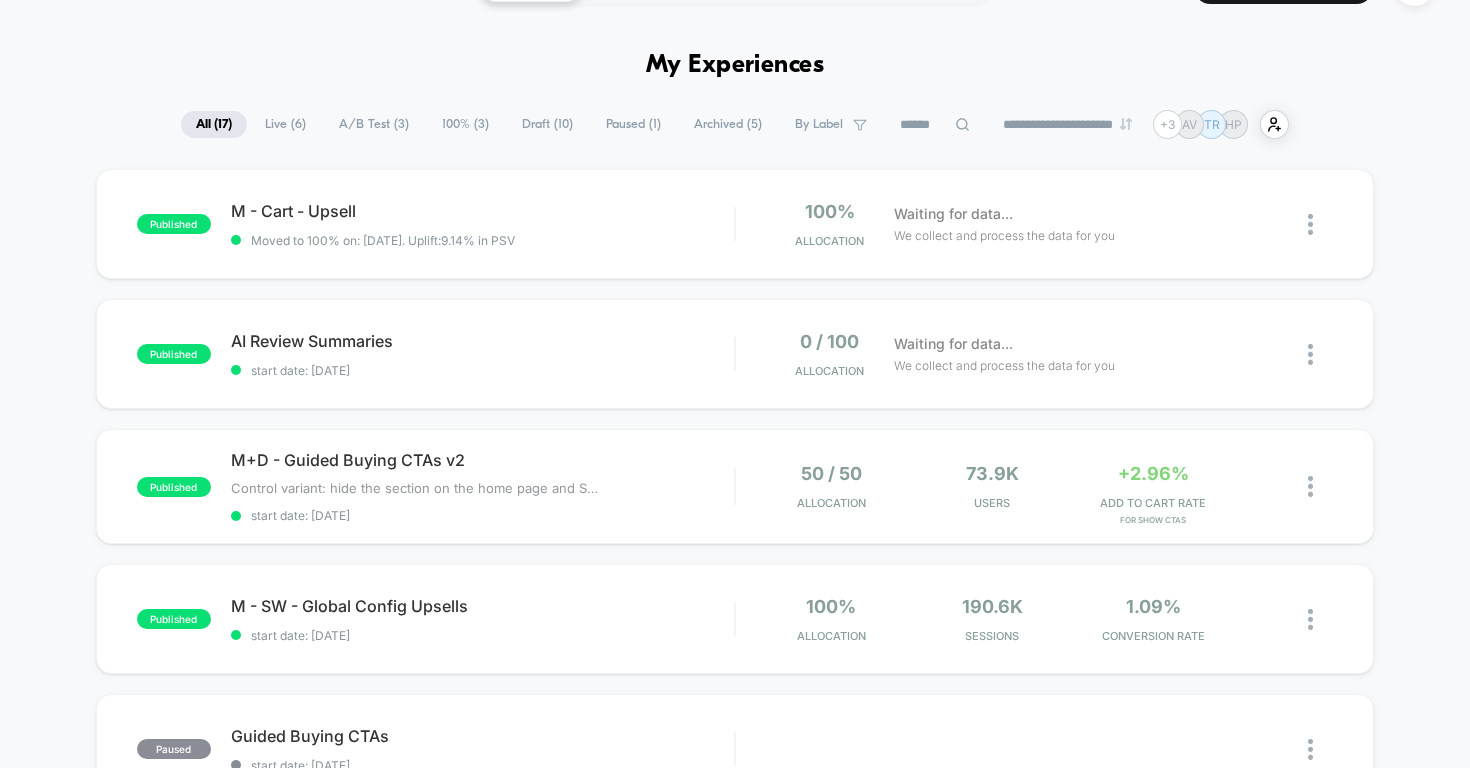 scroll, scrollTop: 57, scrollLeft: 0, axis: vertical 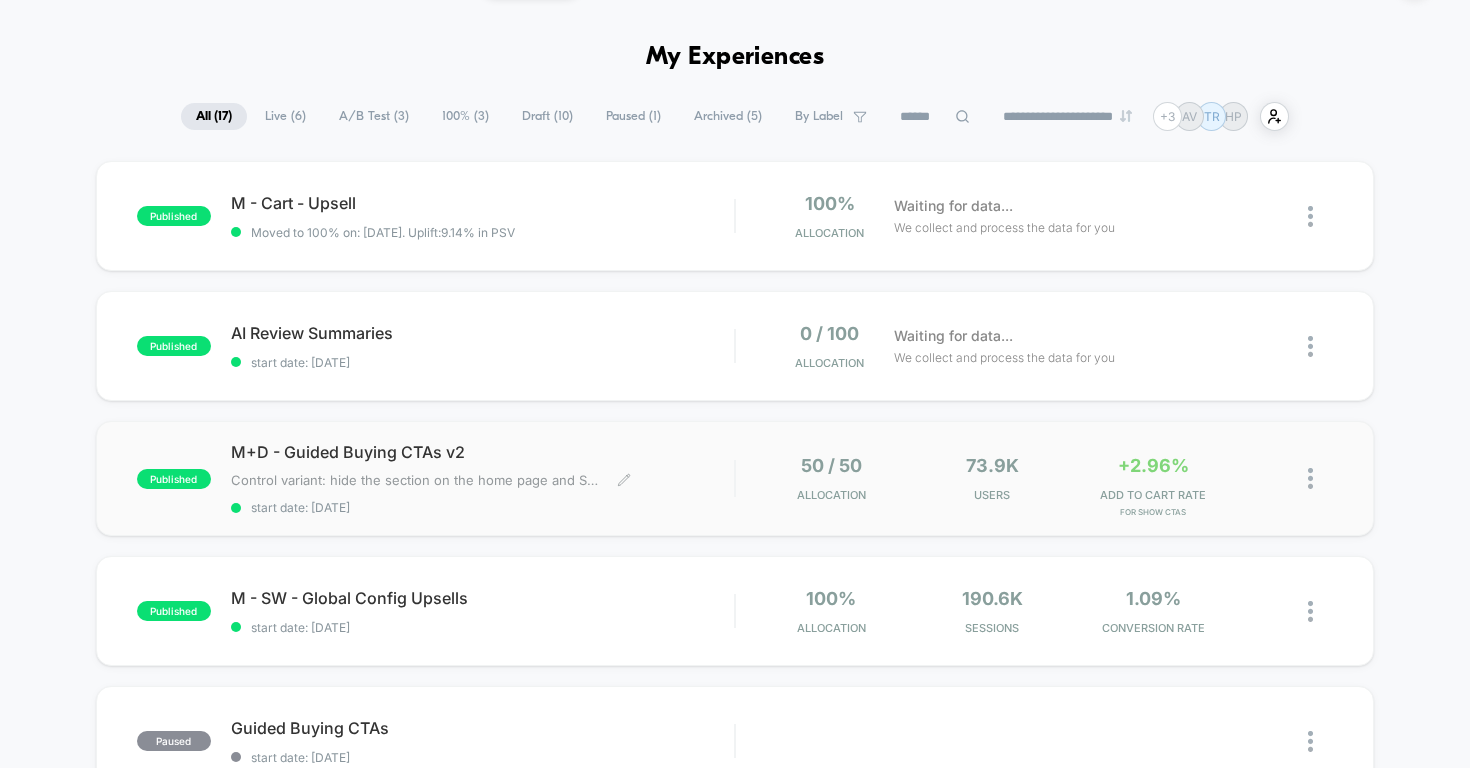 click on "M+D - Guided Buying CTAs v2" at bounding box center (483, 452) 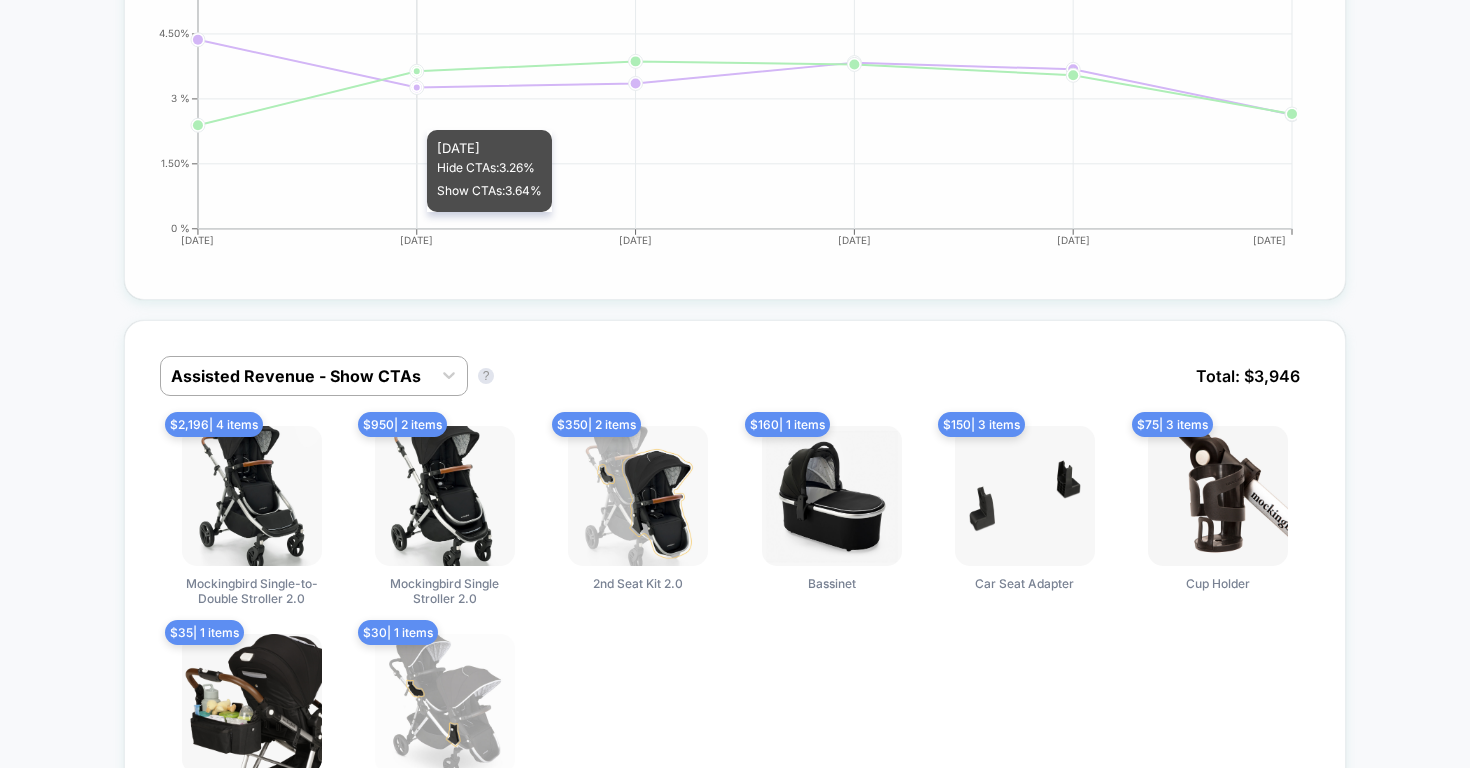 scroll, scrollTop: 1025, scrollLeft: 0, axis: vertical 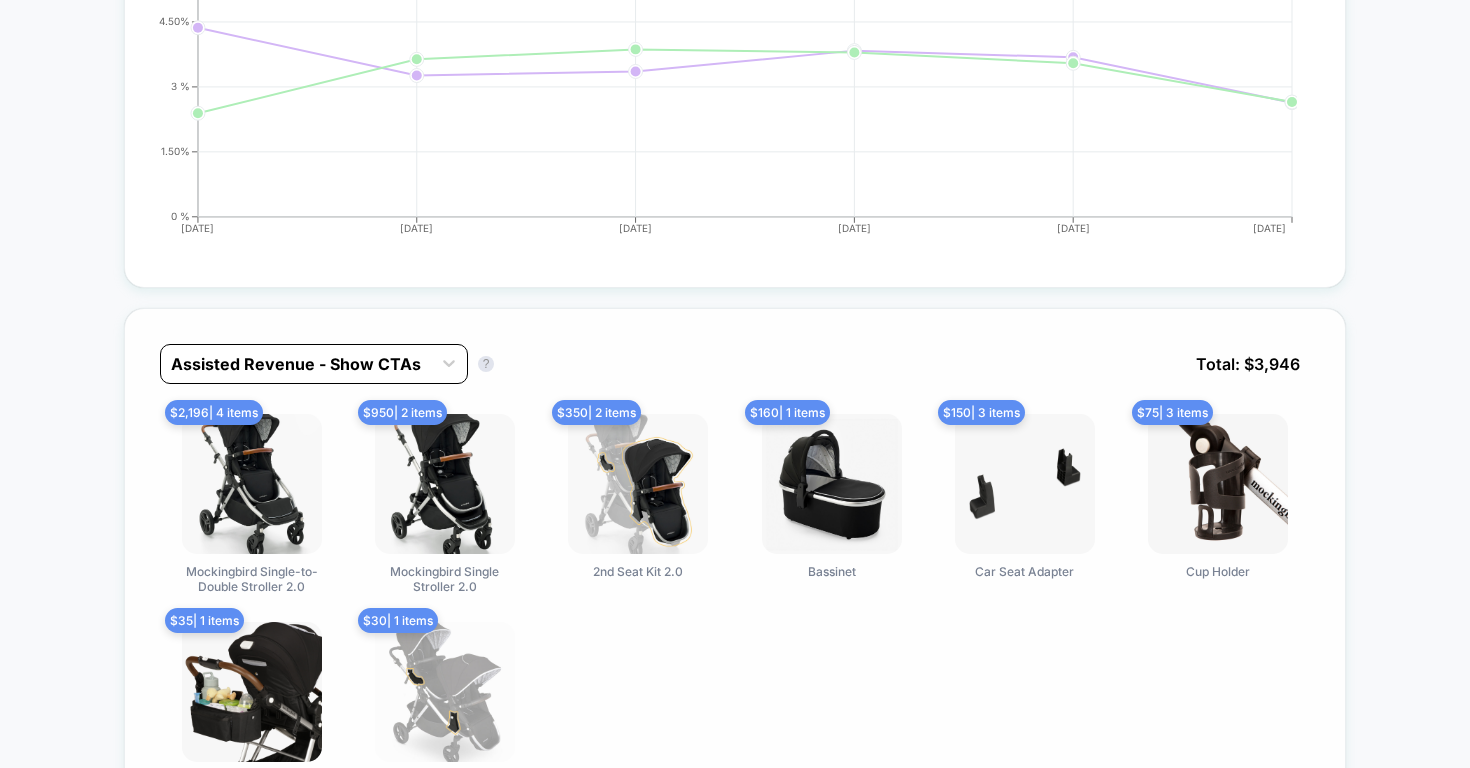 click on "Assisted Revenue  - Show CTAs" at bounding box center (296, 364) 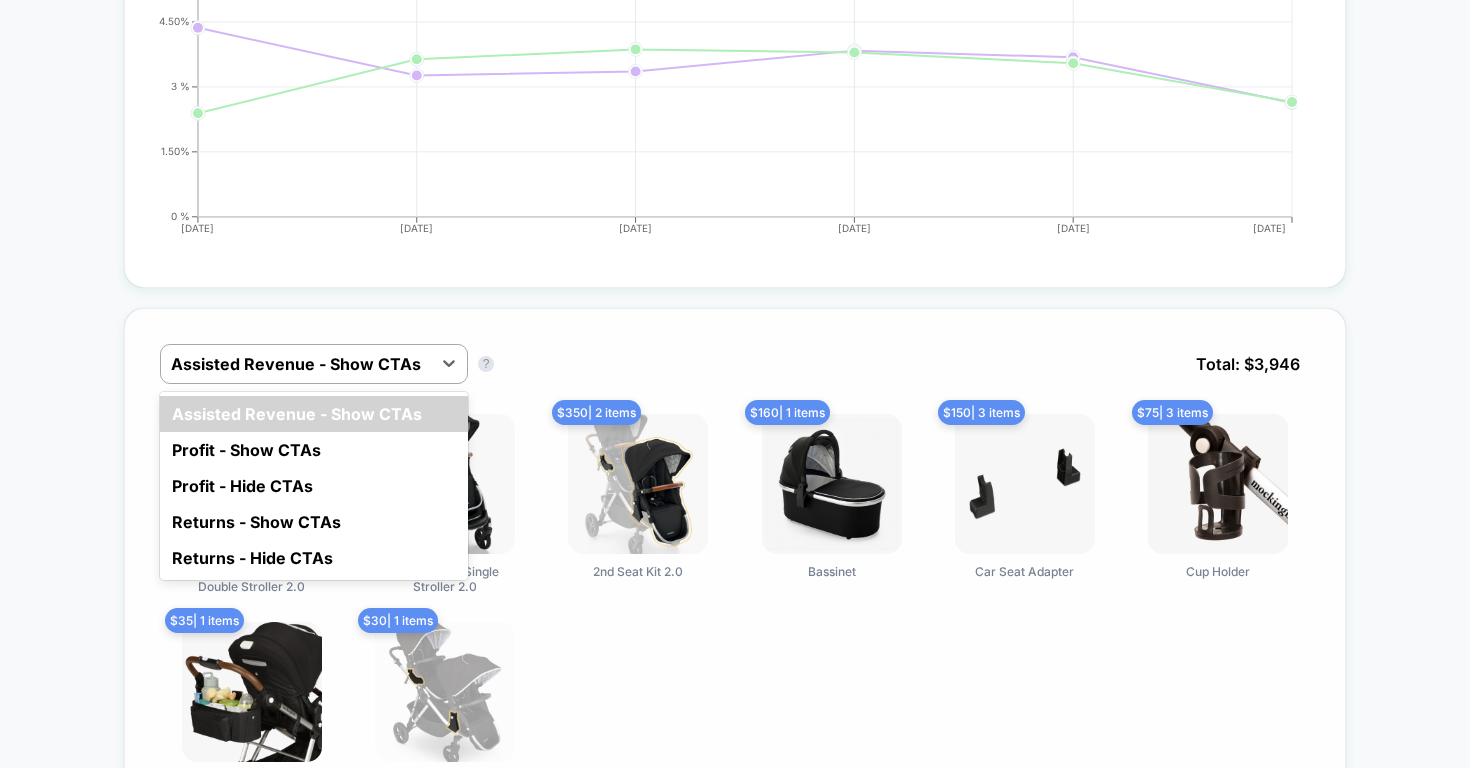 click on "option Assisted Revenue  - Show CTAs focused, 1 of 5. 5 results available. Use Up and Down to choose options, press Enter to select the currently focused option, press Escape to exit the menu, press Tab to select the option and exit the menu. Assisted Revenue  - Show CTAs Assisted Revenue  - Show CTAs Profit   - Show CTAs Profit   - Hide CTAs Returns   - Show CTAs Returns   - Hide CTAs Assisted Revenue  - Show CTAs ? Total:   $ 3,946" at bounding box center [735, 379] 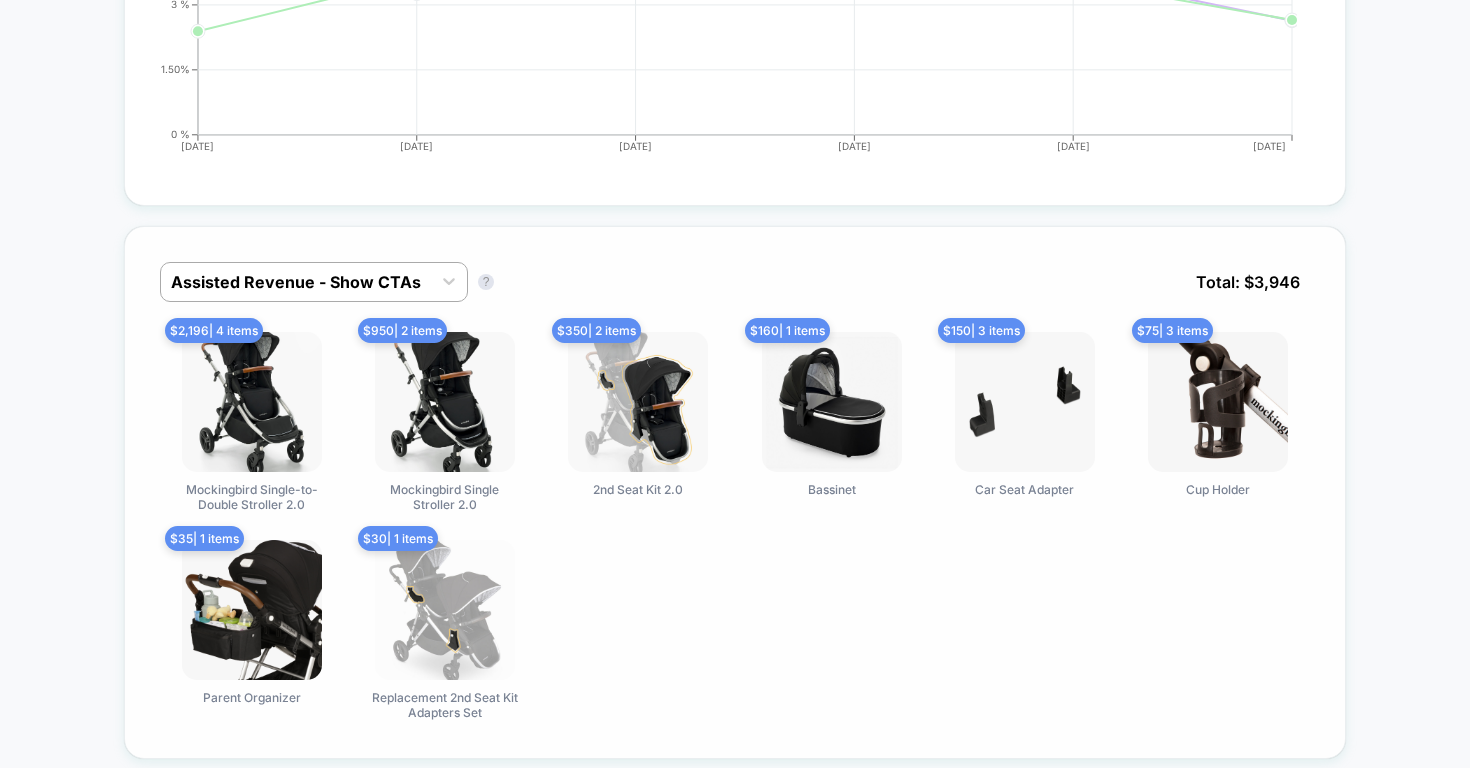 scroll, scrollTop: 1121, scrollLeft: 0, axis: vertical 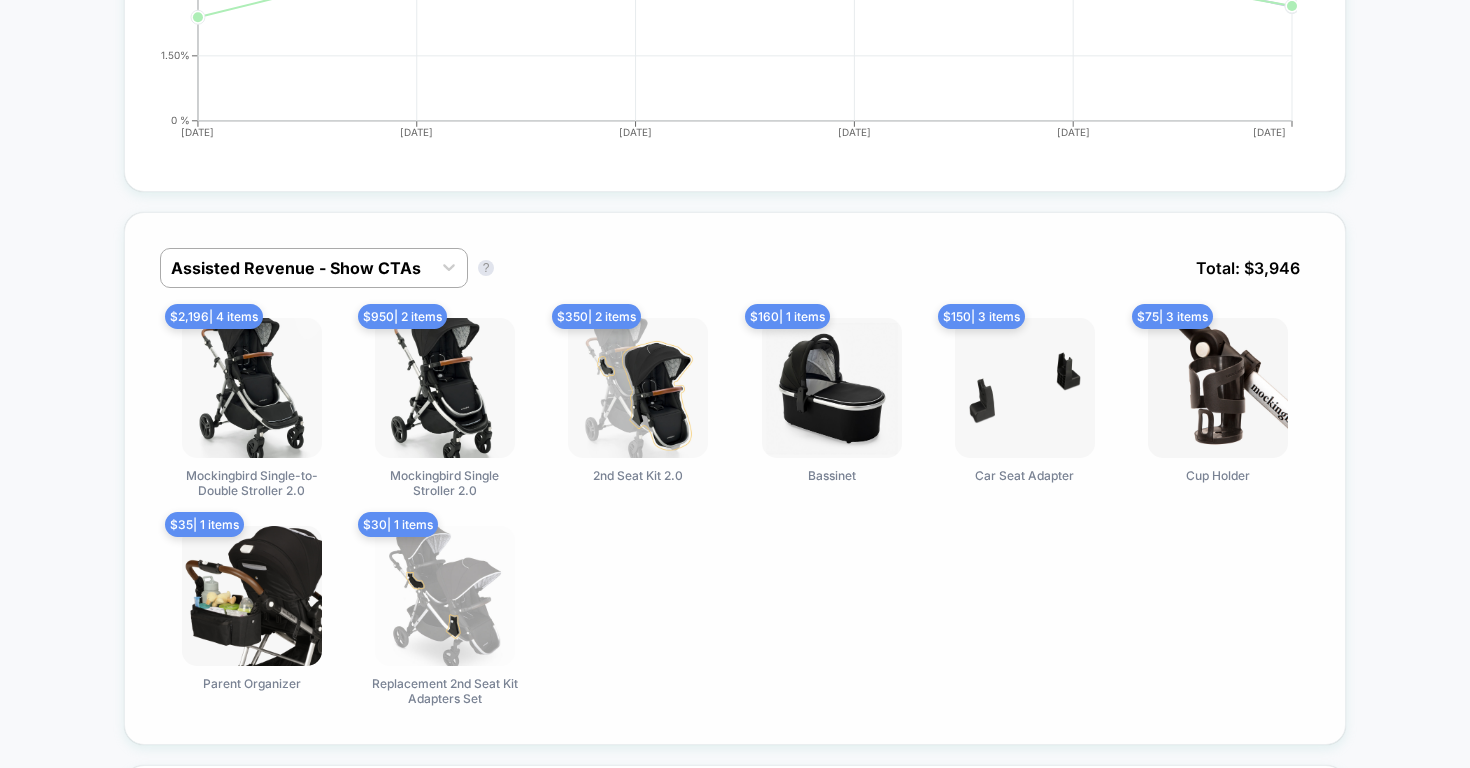 drag, startPoint x: 658, startPoint y: 528, endPoint x: 495, endPoint y: 214, distance: 353.78665 